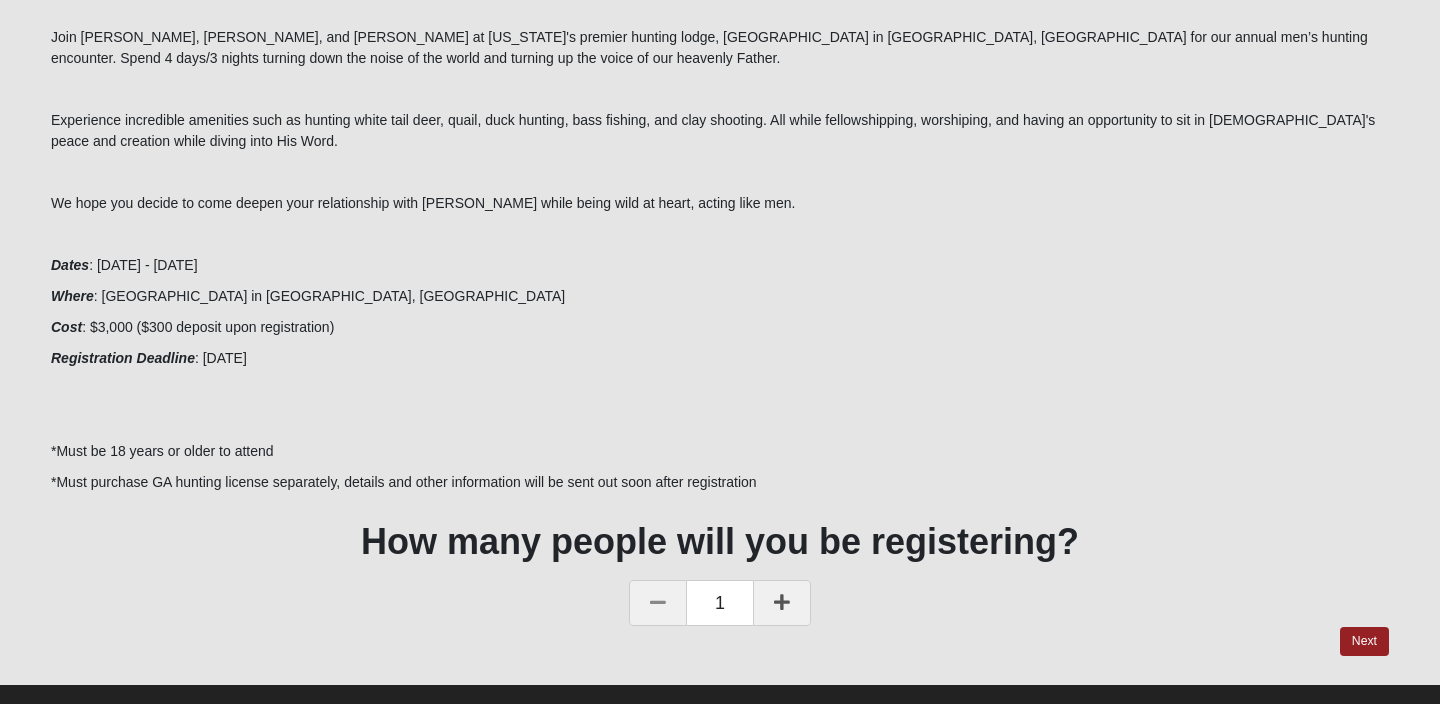 scroll, scrollTop: 343, scrollLeft: 0, axis: vertical 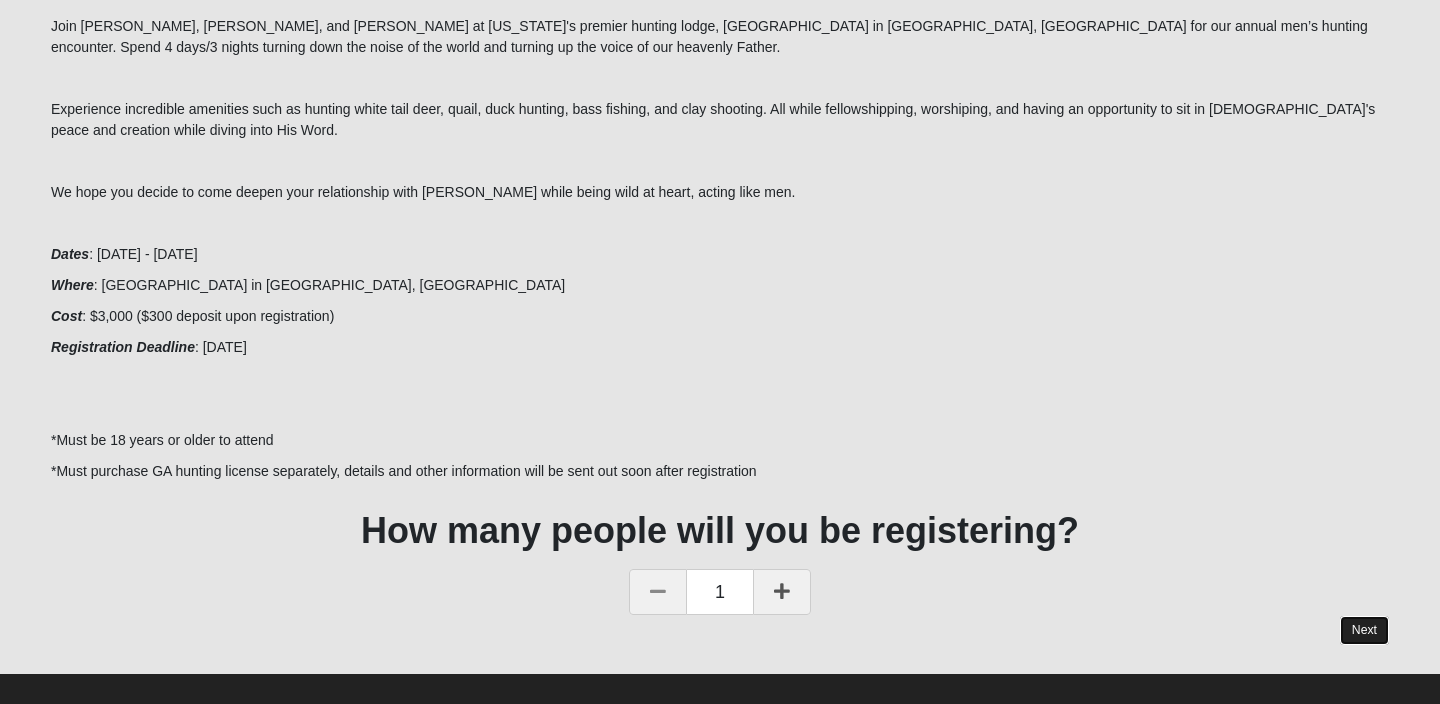 click on "Next" at bounding box center [1364, 630] 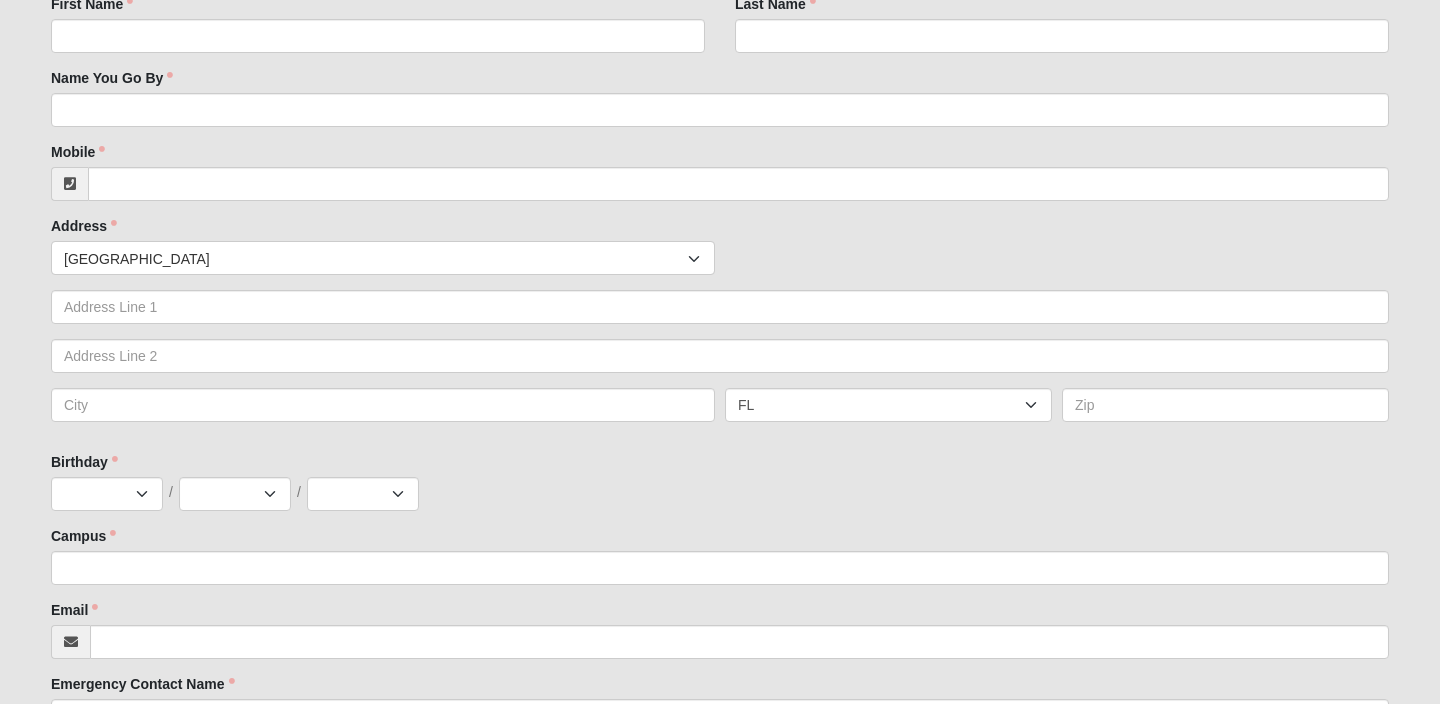 scroll, scrollTop: 0, scrollLeft: 0, axis: both 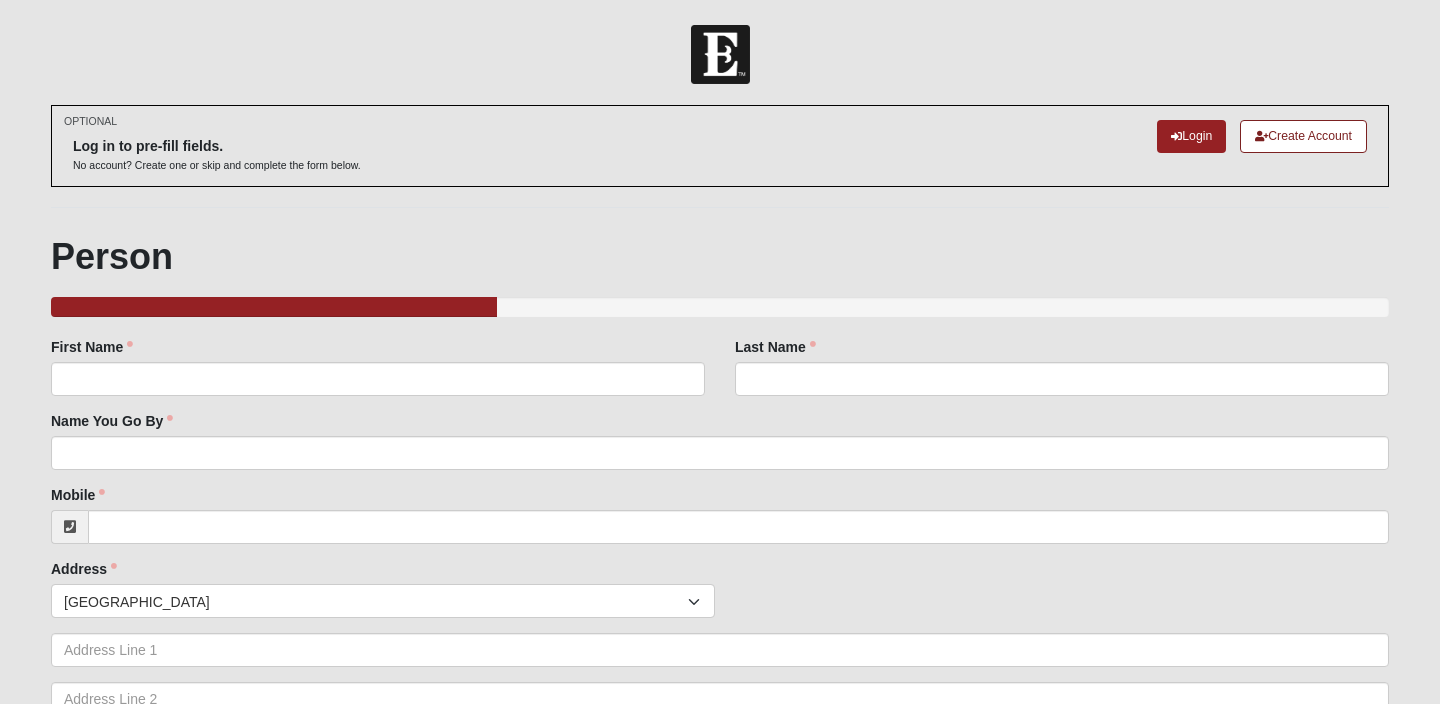 click on "First Name
First Name is required." at bounding box center (378, 366) 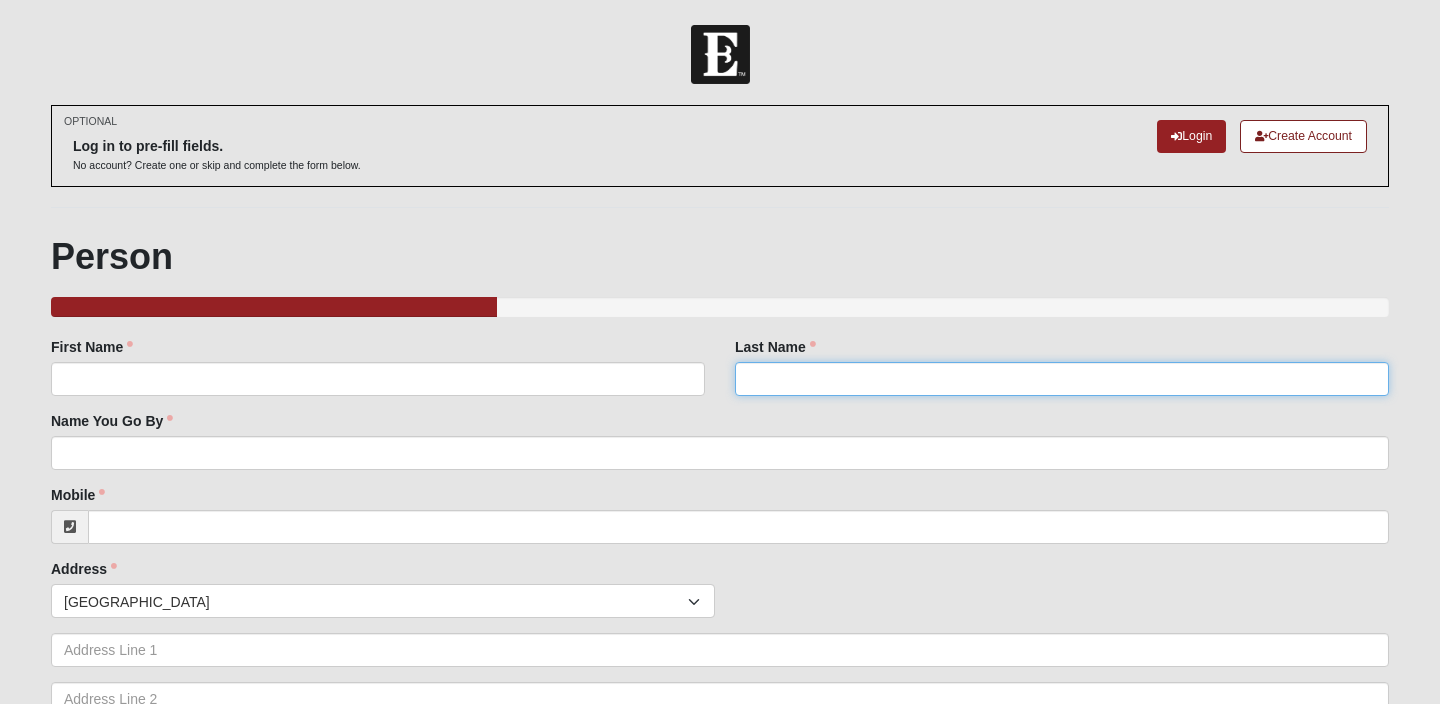 click on "Last Name" at bounding box center [1062, 379] 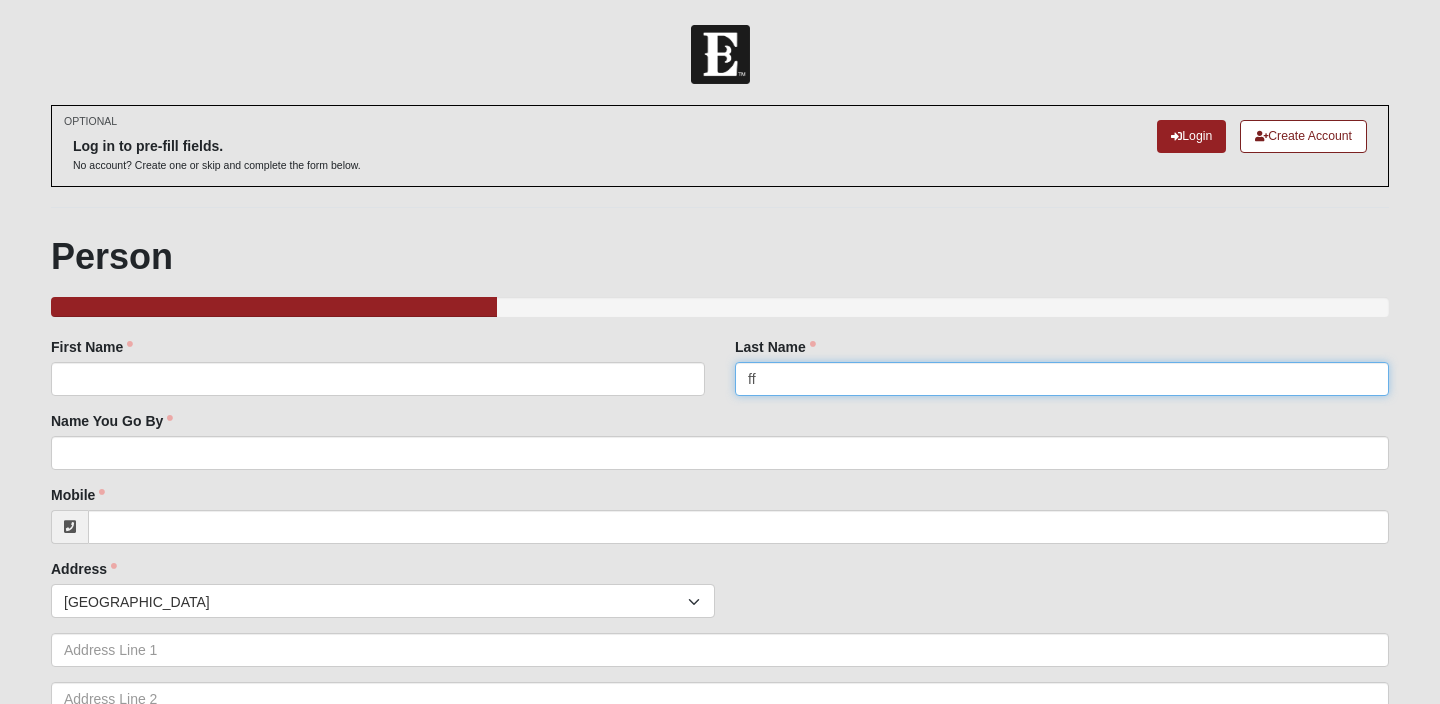 type on "ff" 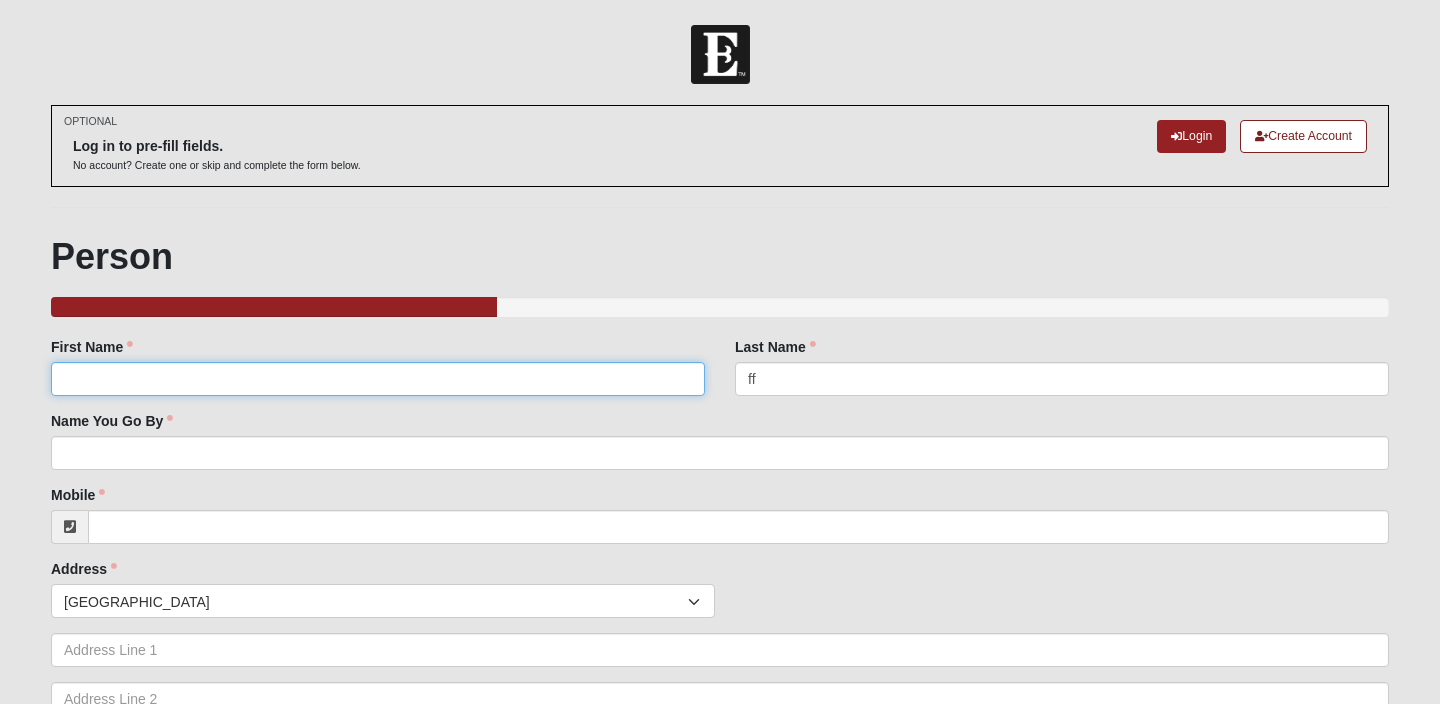 click on "First Name" at bounding box center [378, 379] 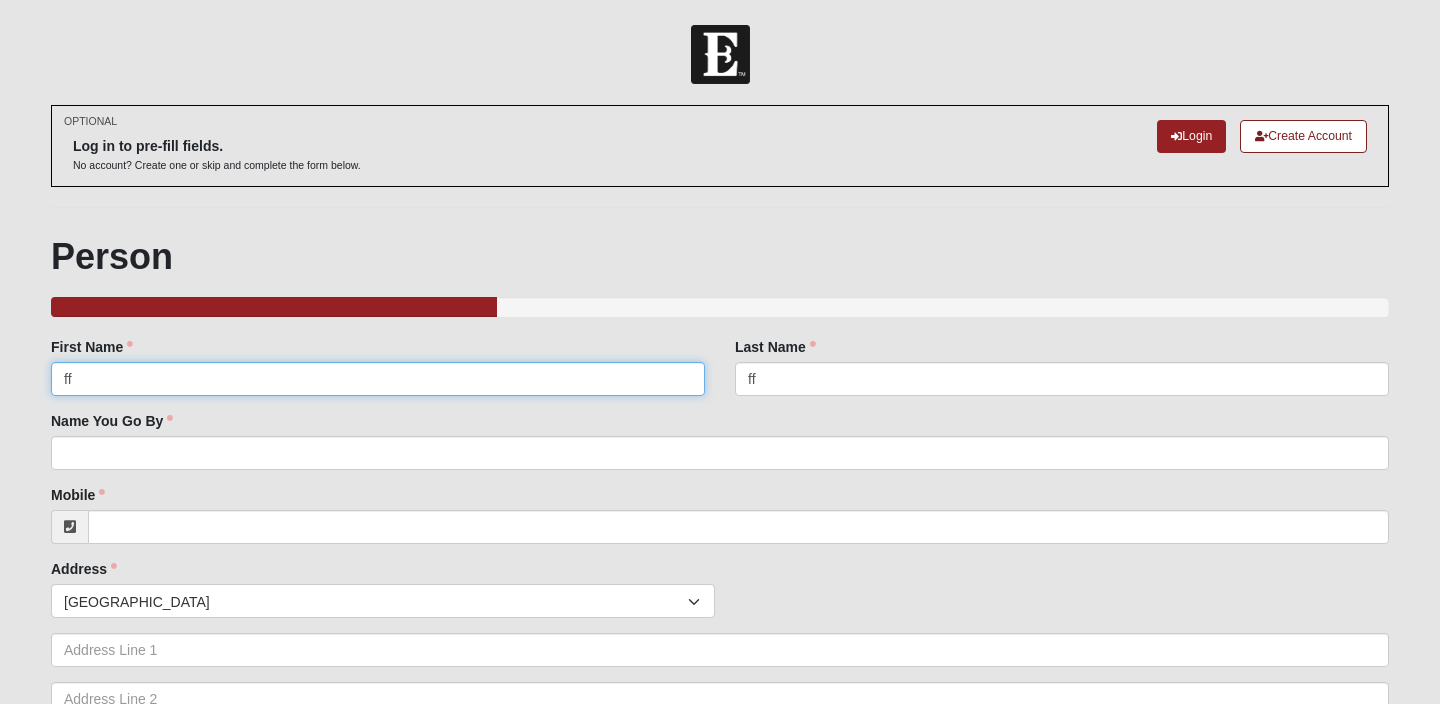 type on "ff" 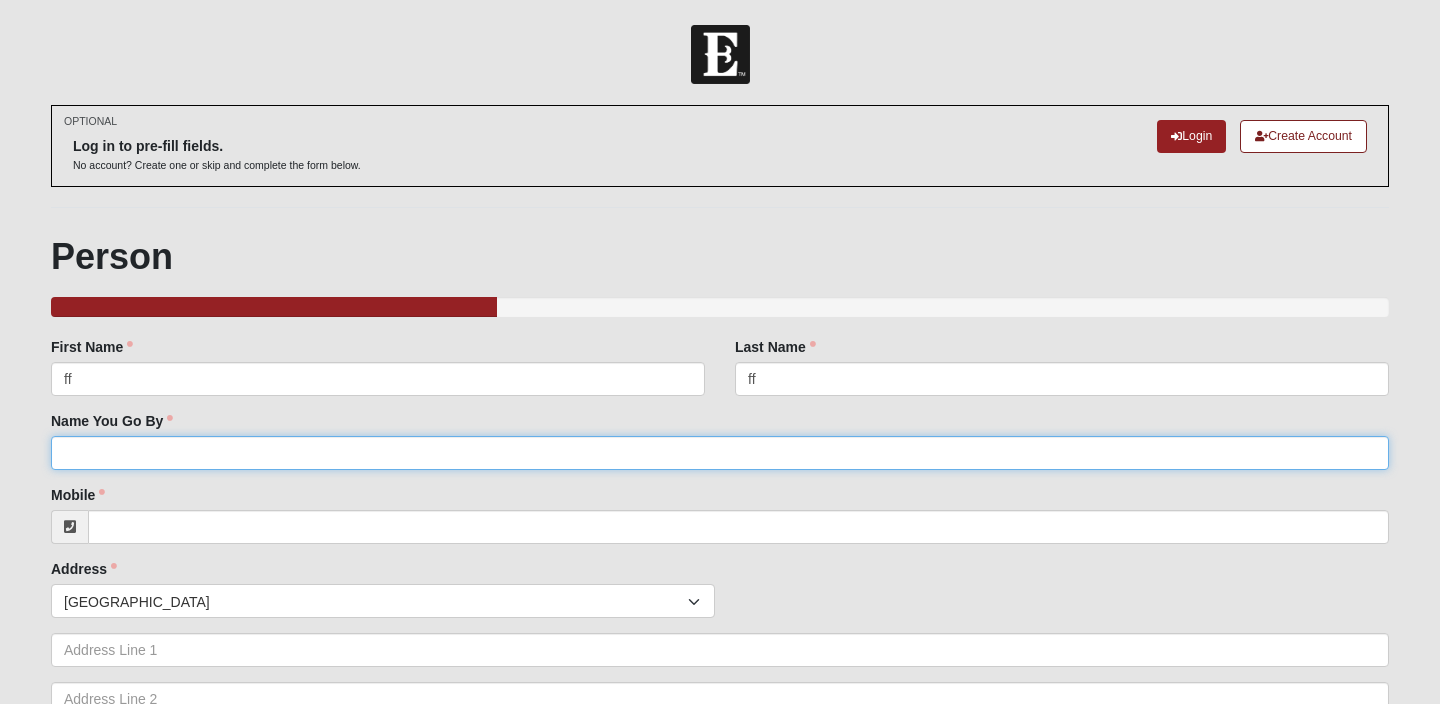 click on "Name You Go By" at bounding box center (720, 453) 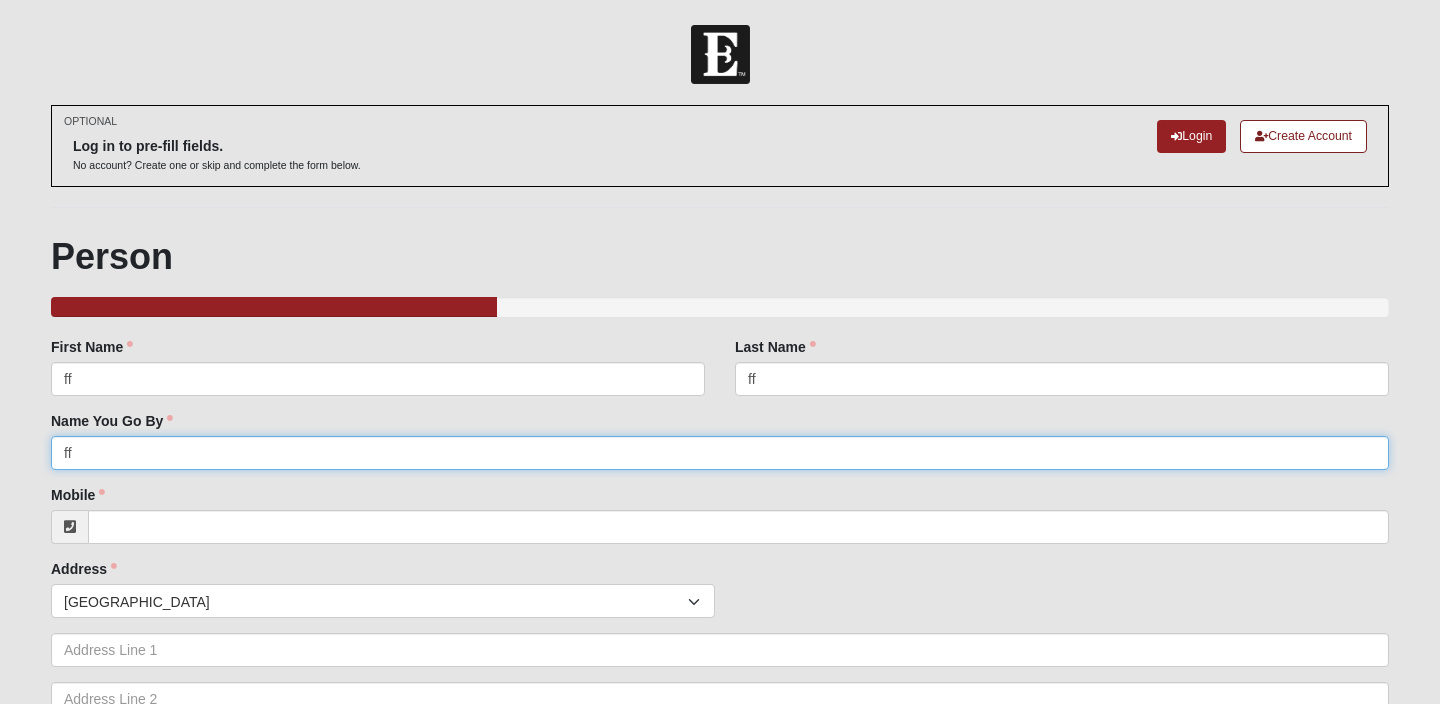 type on "ff" 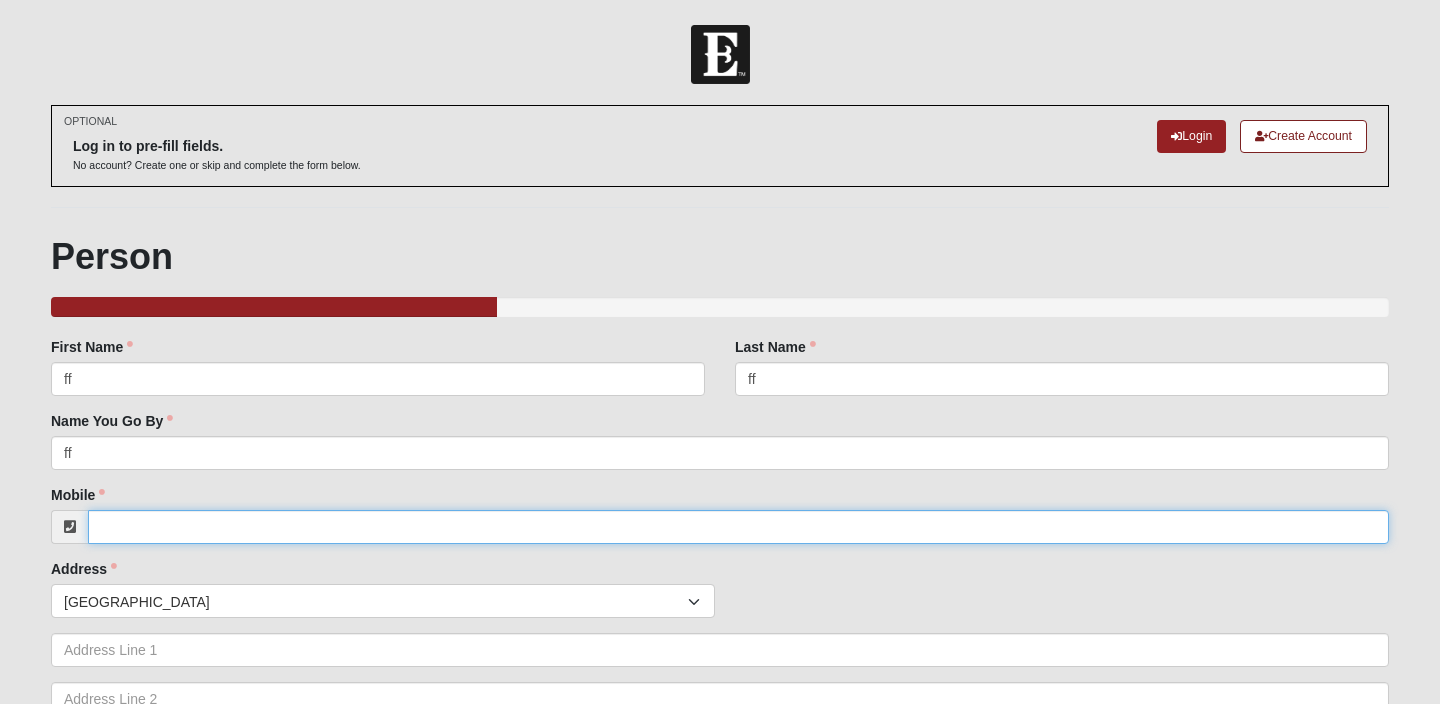 click on "Mobile" at bounding box center [738, 527] 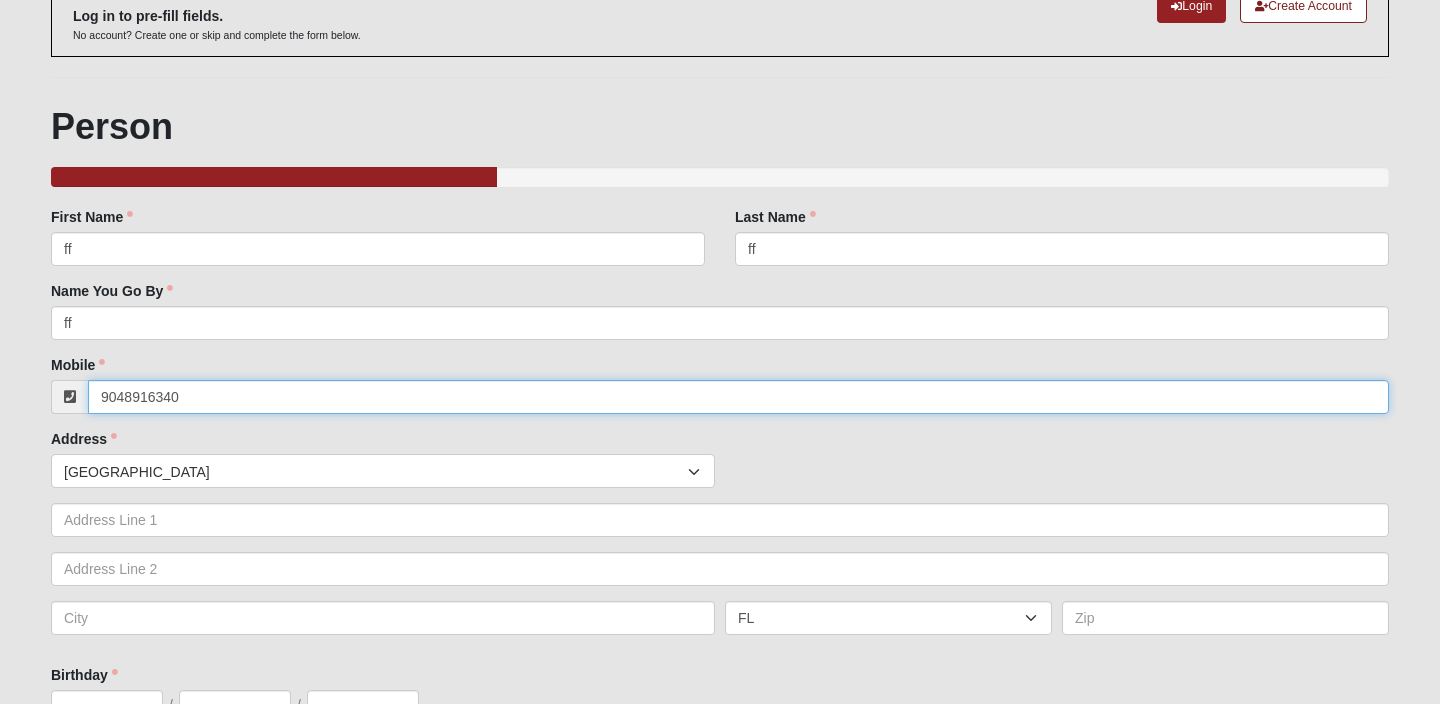 scroll, scrollTop: 134, scrollLeft: 0, axis: vertical 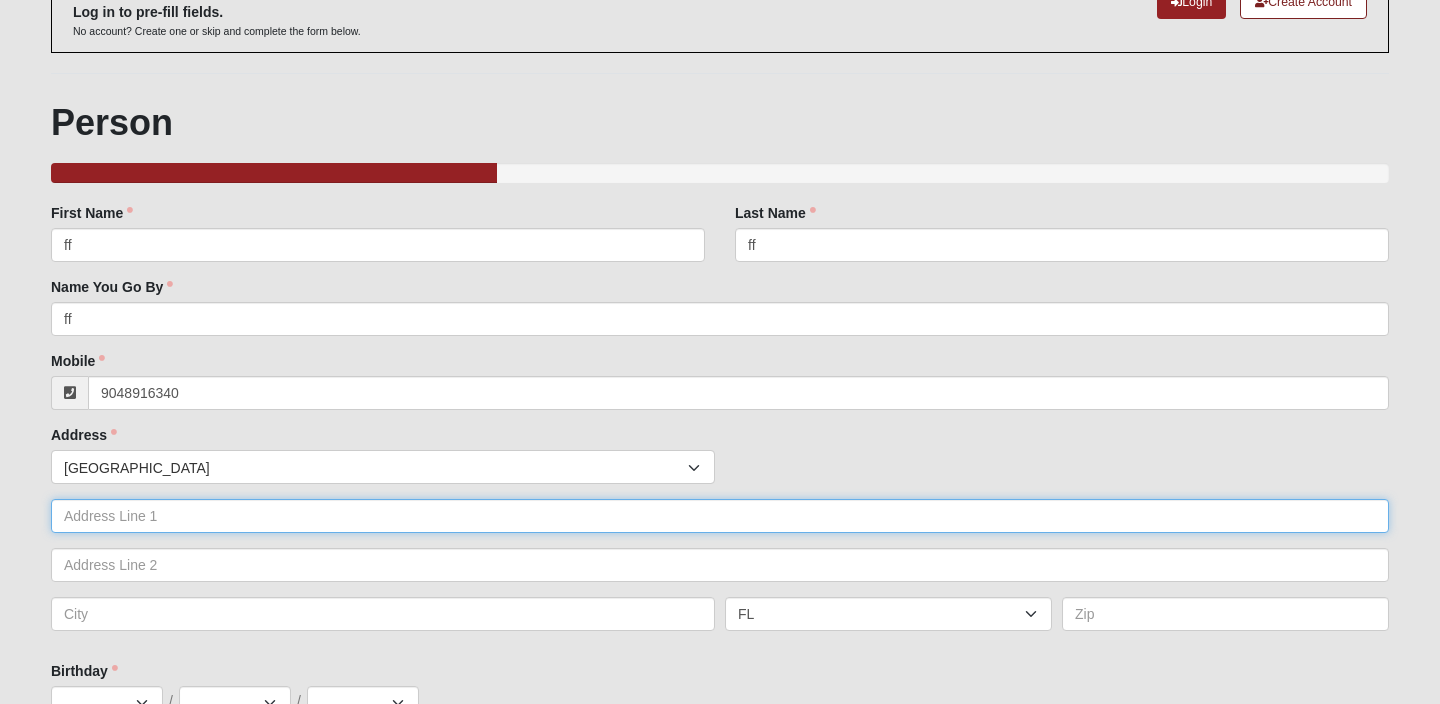 type on "(904) 891-6340" 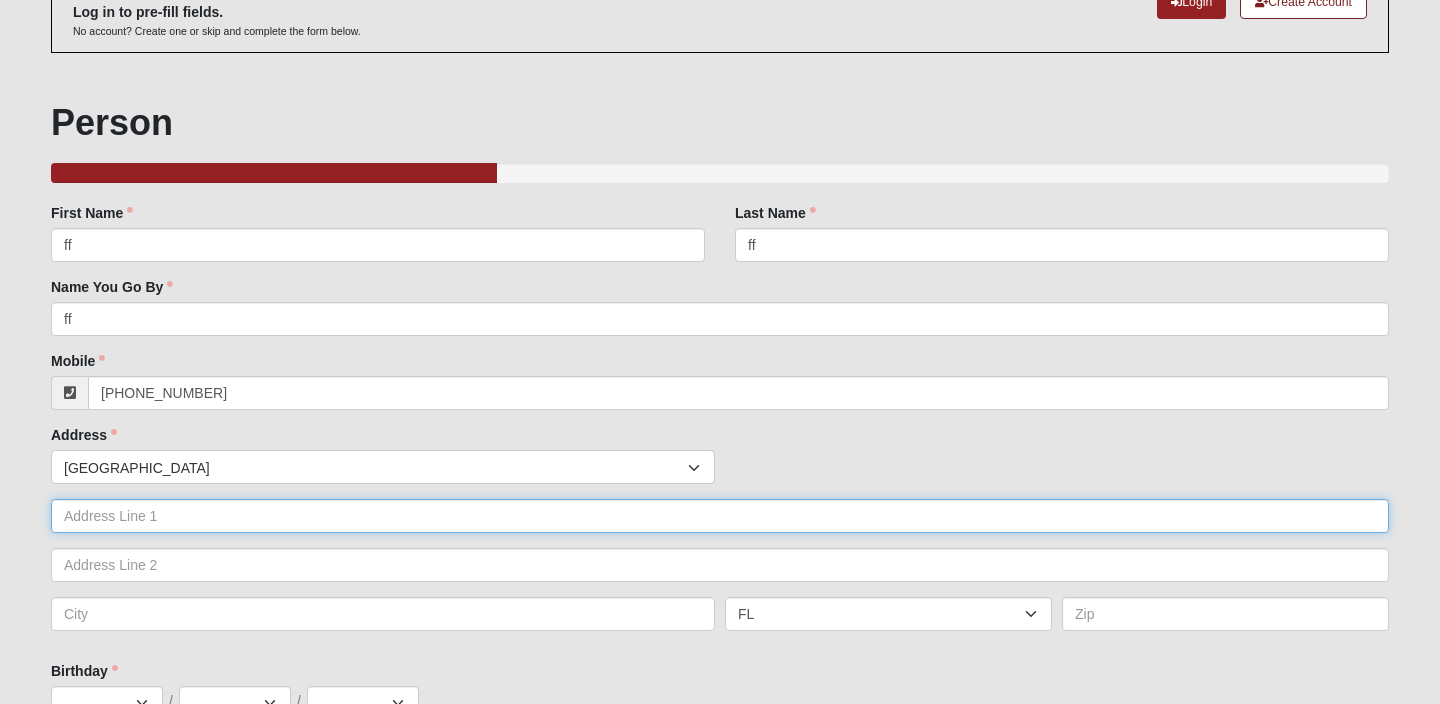 click at bounding box center (720, 516) 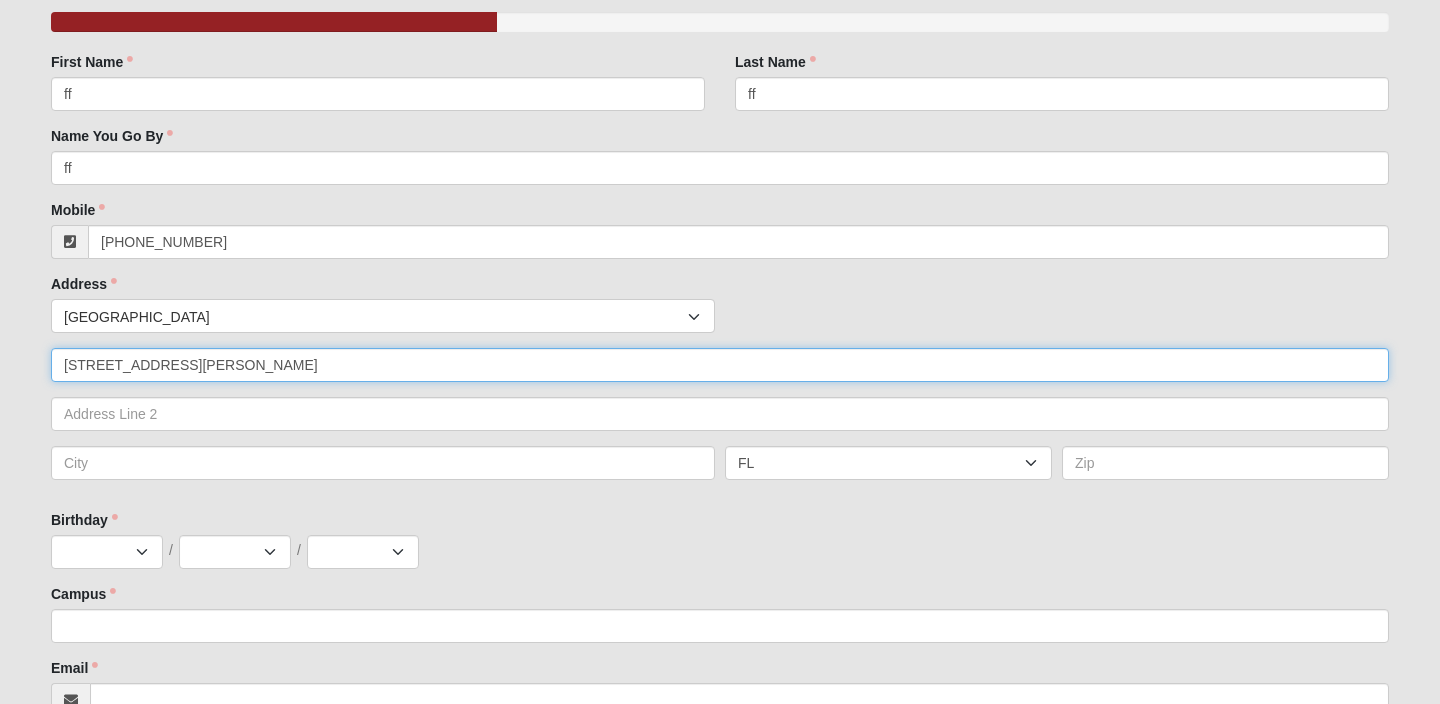 scroll, scrollTop: 286, scrollLeft: 0, axis: vertical 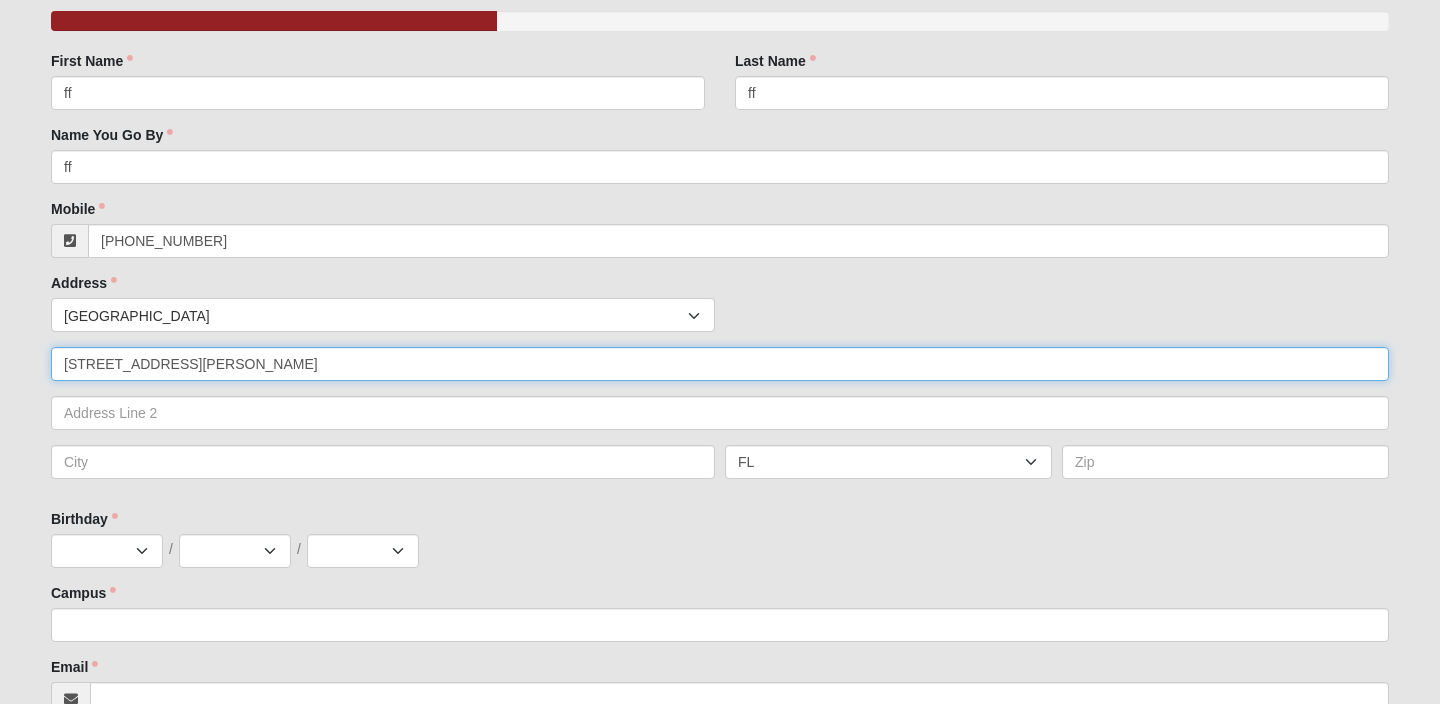 type on "13228 milhouse way" 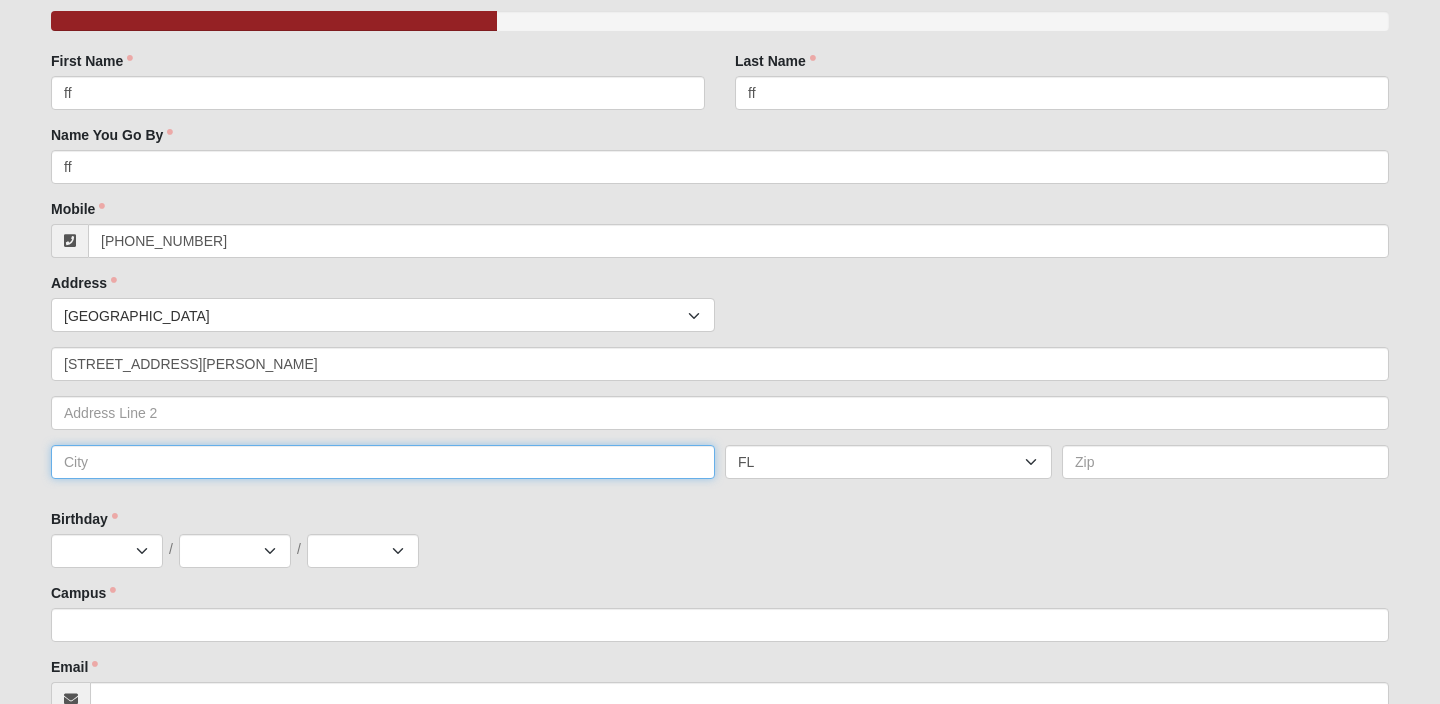 click at bounding box center [383, 462] 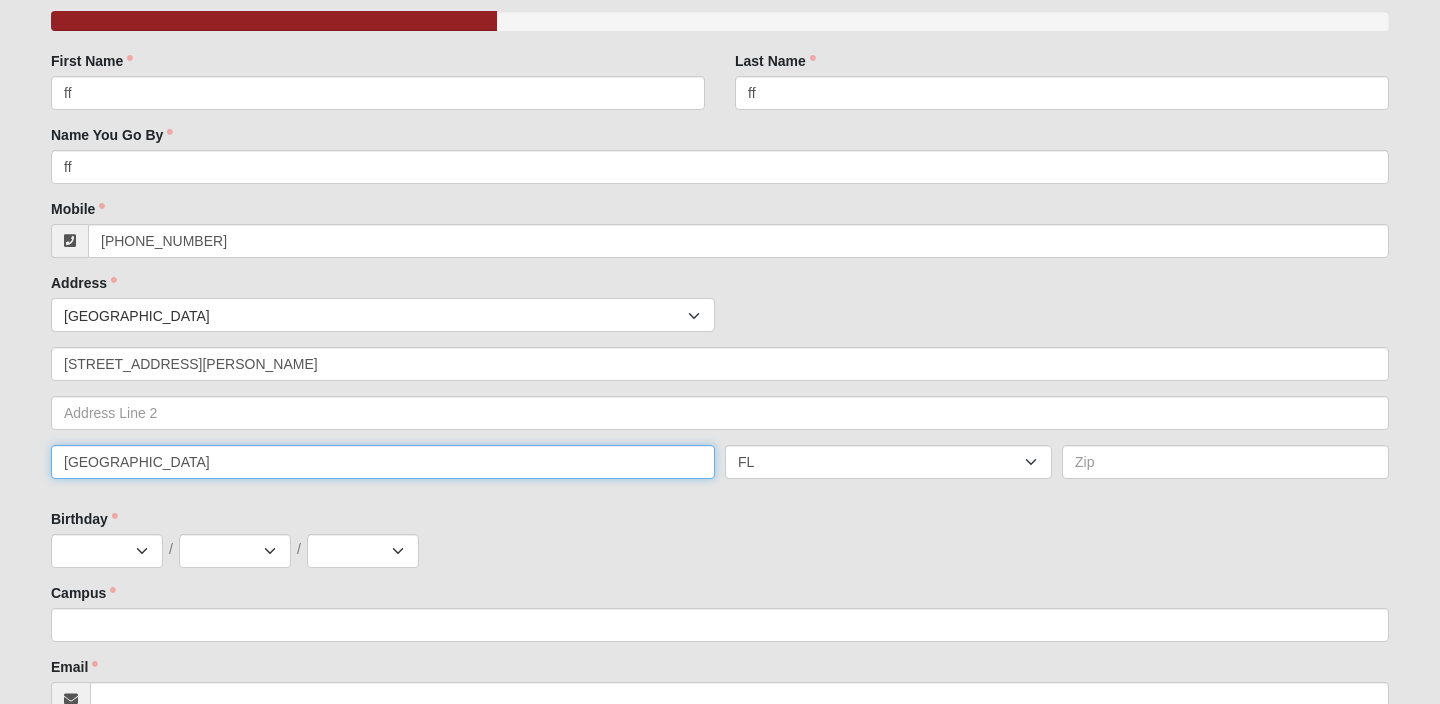 type on "jacksonville" 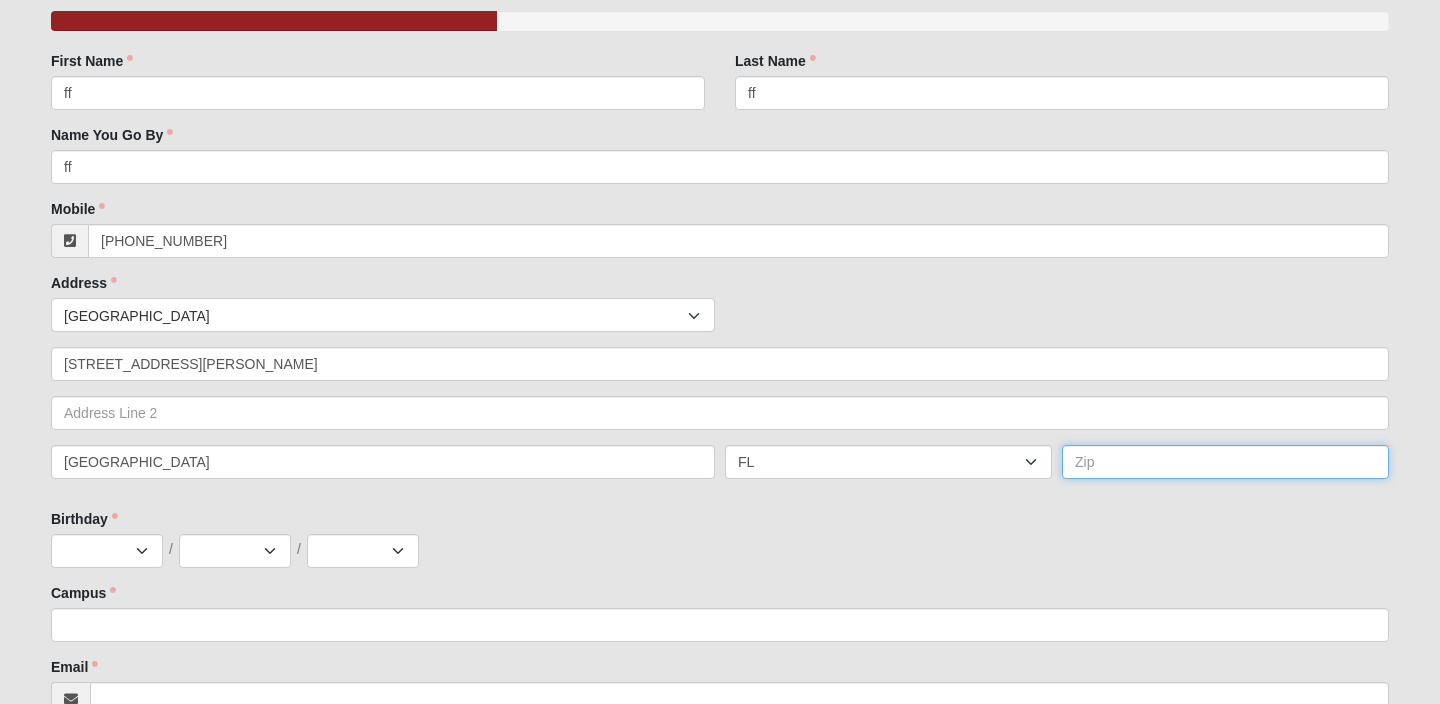 click at bounding box center [1225, 462] 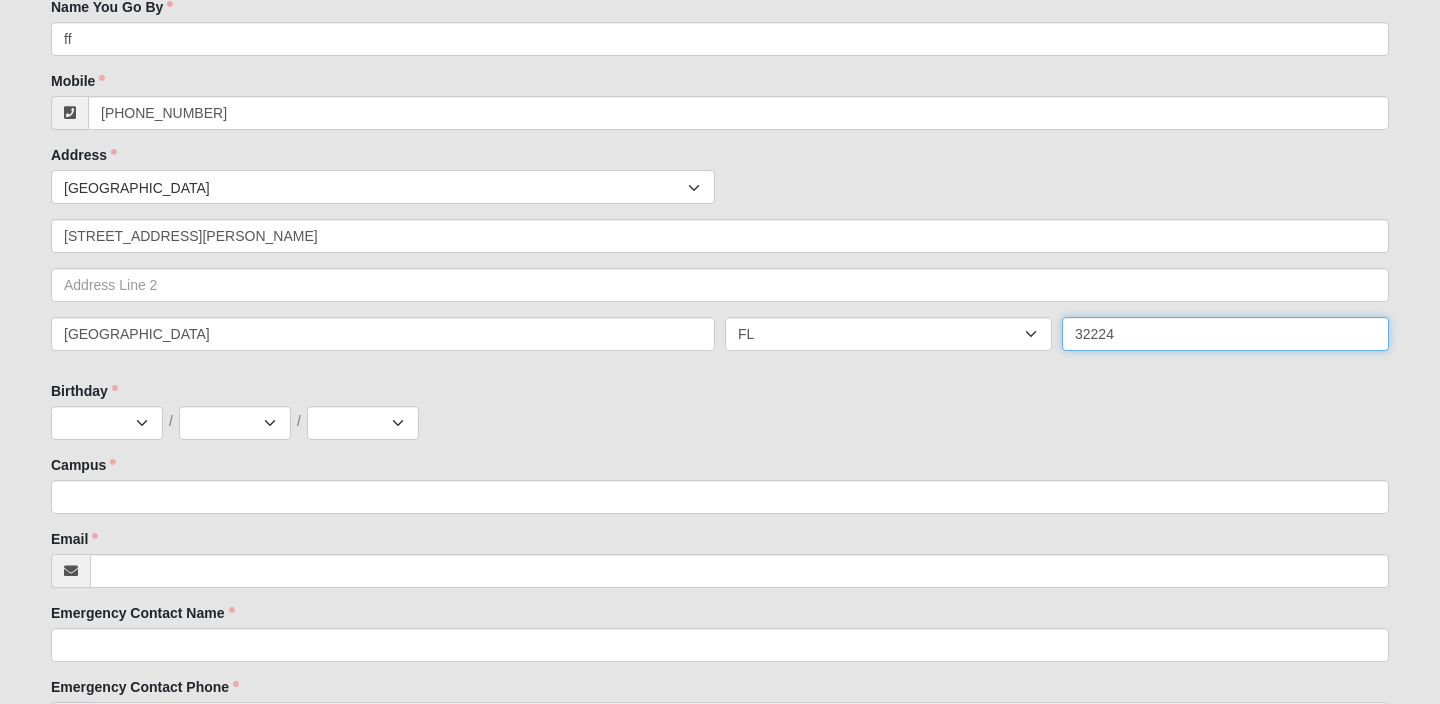 scroll, scrollTop: 492, scrollLeft: 0, axis: vertical 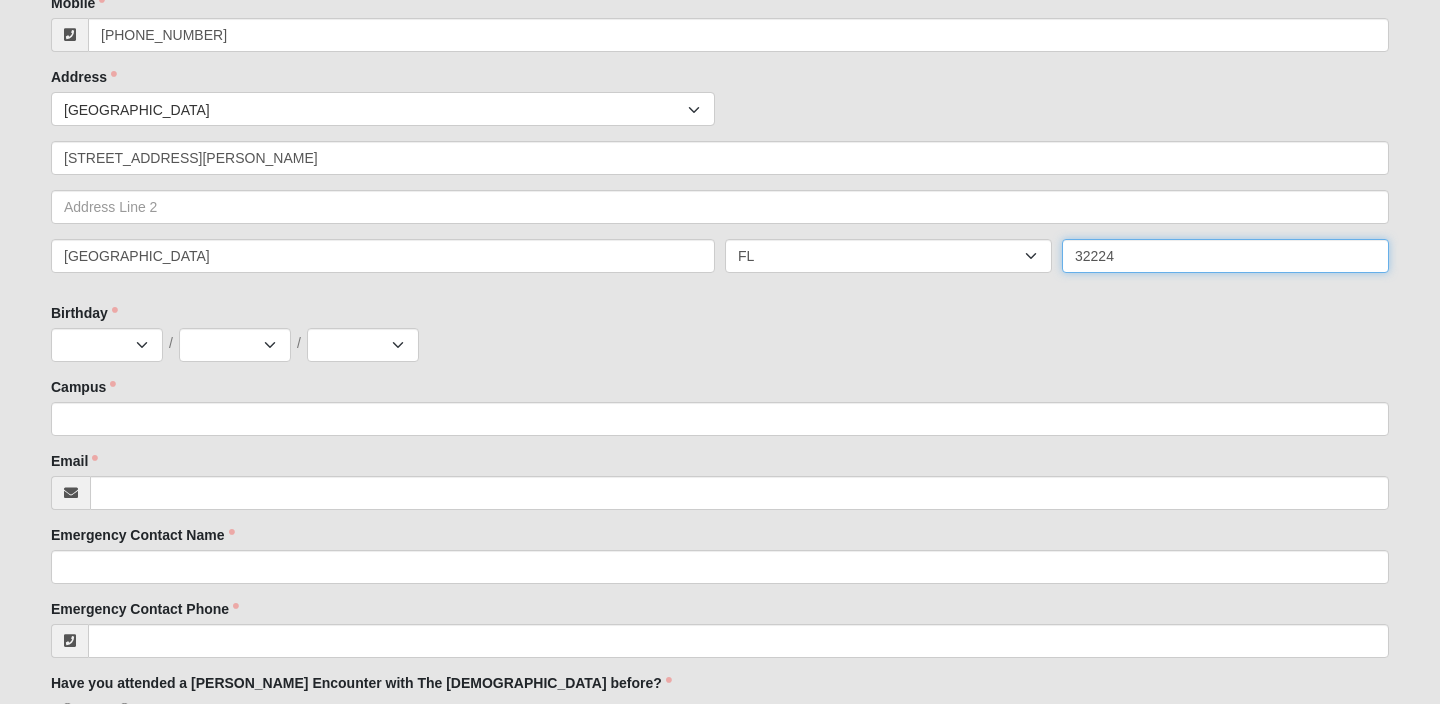 type on "32224" 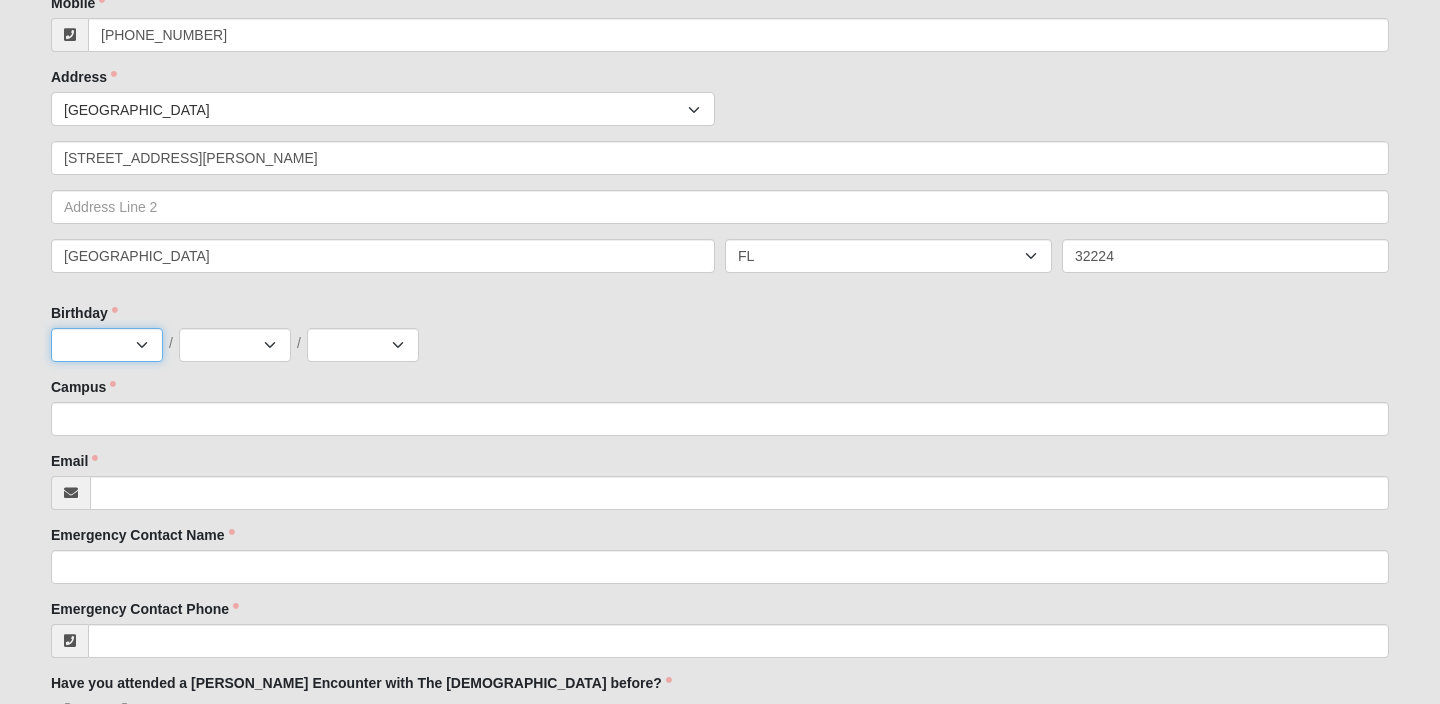 click on "Jan
Feb
Mar
Apr
May
Jun
Jul
Aug
Sep
Oct
Nov
Dec" at bounding box center (107, 345) 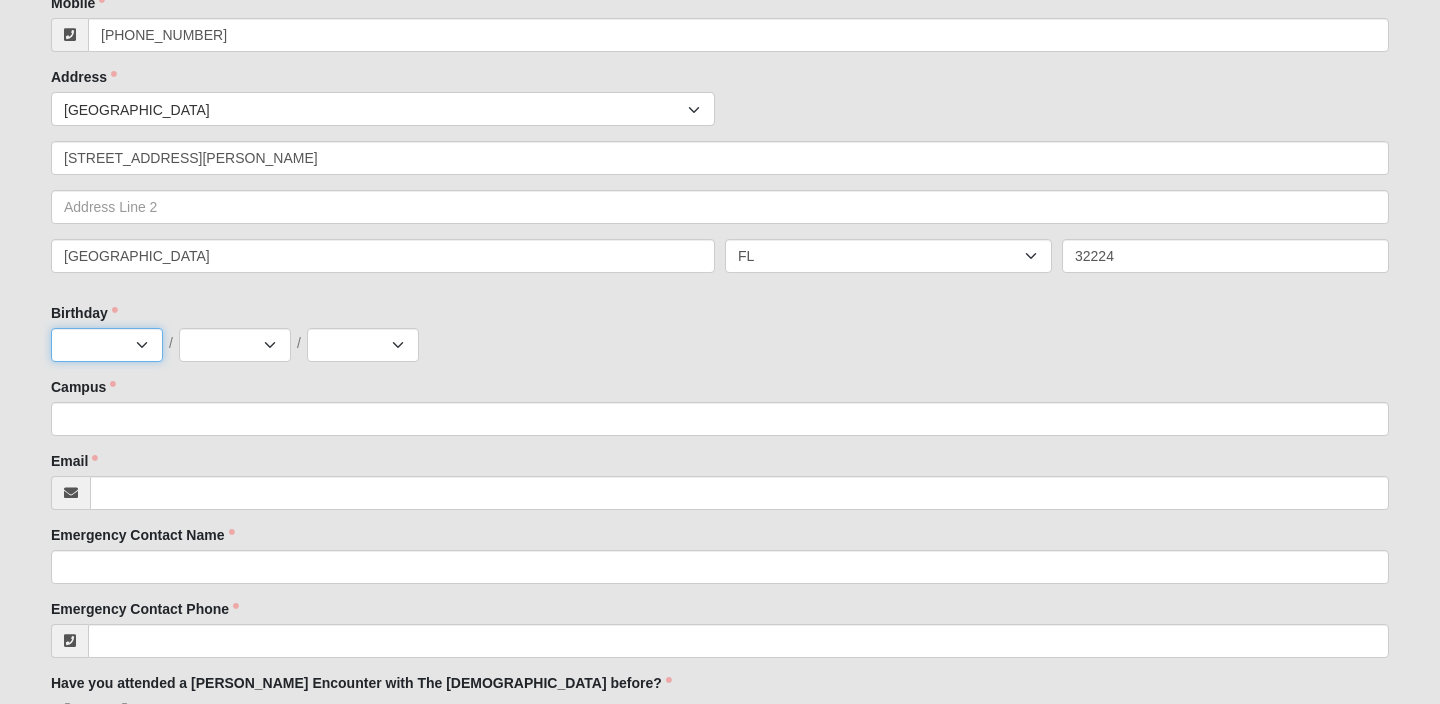 select on "1" 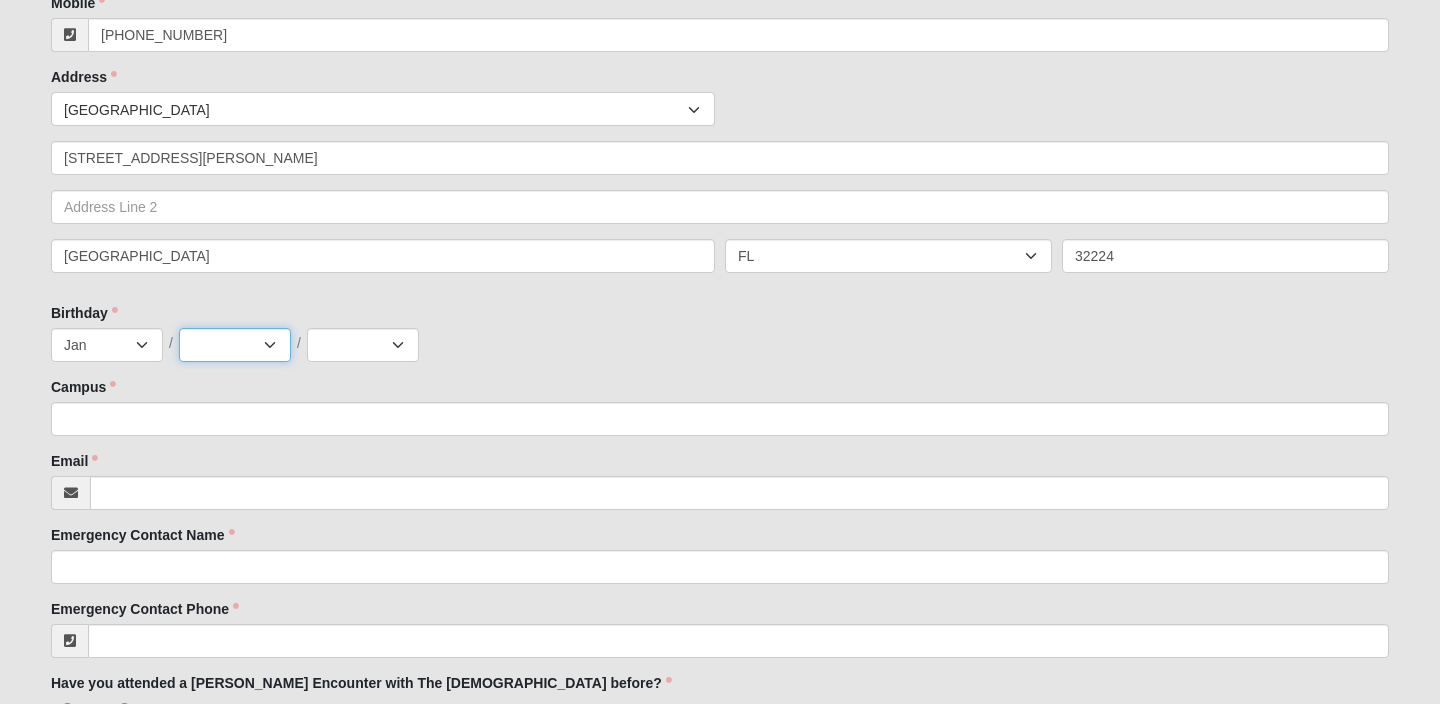 click on "1
2
3
4
5
6
7
8
9
10
11
12
13
14
15
16
17
18
19
20
21
22
23
24
25
26
27
28
29
30
31" at bounding box center (235, 345) 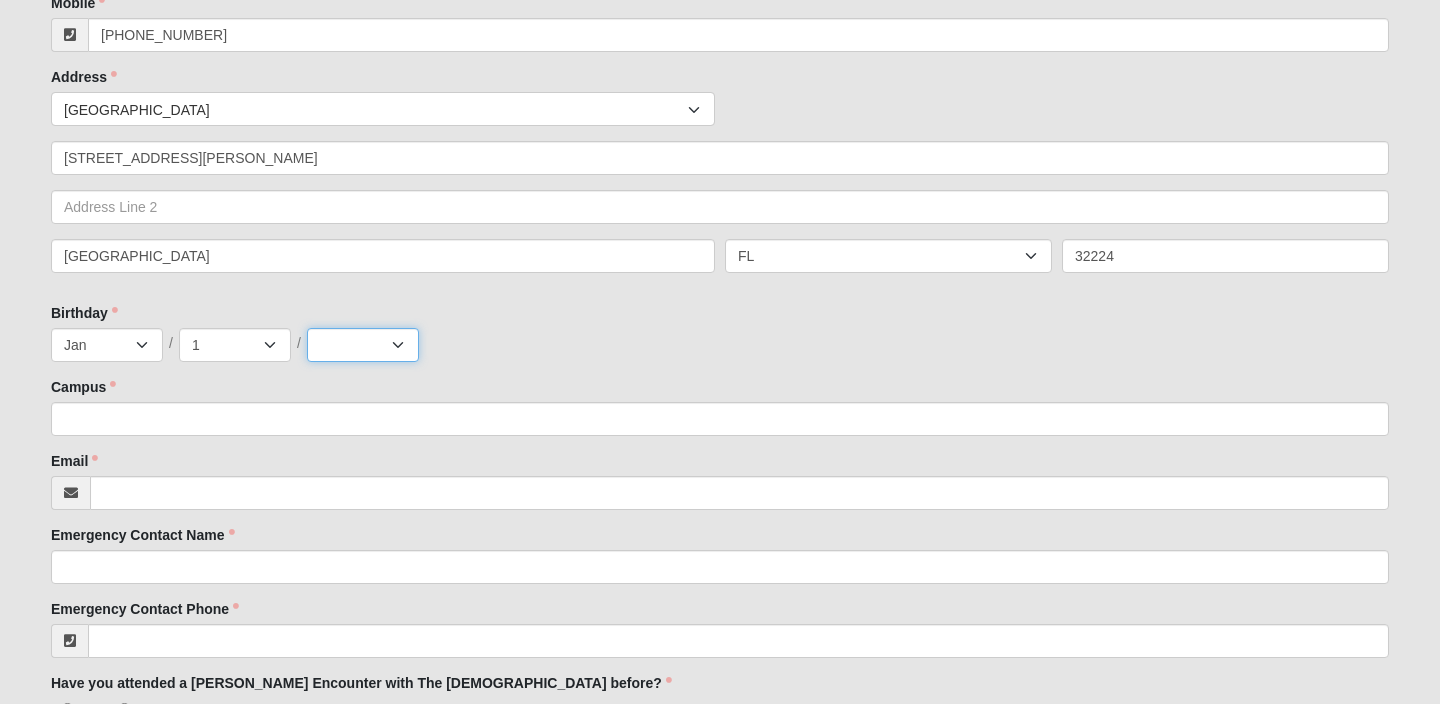 click on "2025
2024
2023
2022
2021
2020
2019
2018
2017
2016
2015
2014
2013
2012
2011
2010
2009
2008
2007
2006
2005
2004
2003
2002
2001
2000
1999
1998
1997
1996
1995
1994
1993
1992
1991
1990
1989
1988
1987
1986
1985
1984
1983
1982
1981
1980
1979
1978
1977
1976
1975
1974
1973
1972
1971
1970
1969
1968
1967
1966
1965
1964
1963
1962
1961
1960
1959
1958
1957
1956
1955
1954
1953
1952
1951
1950
1949
1948" at bounding box center [363, 345] 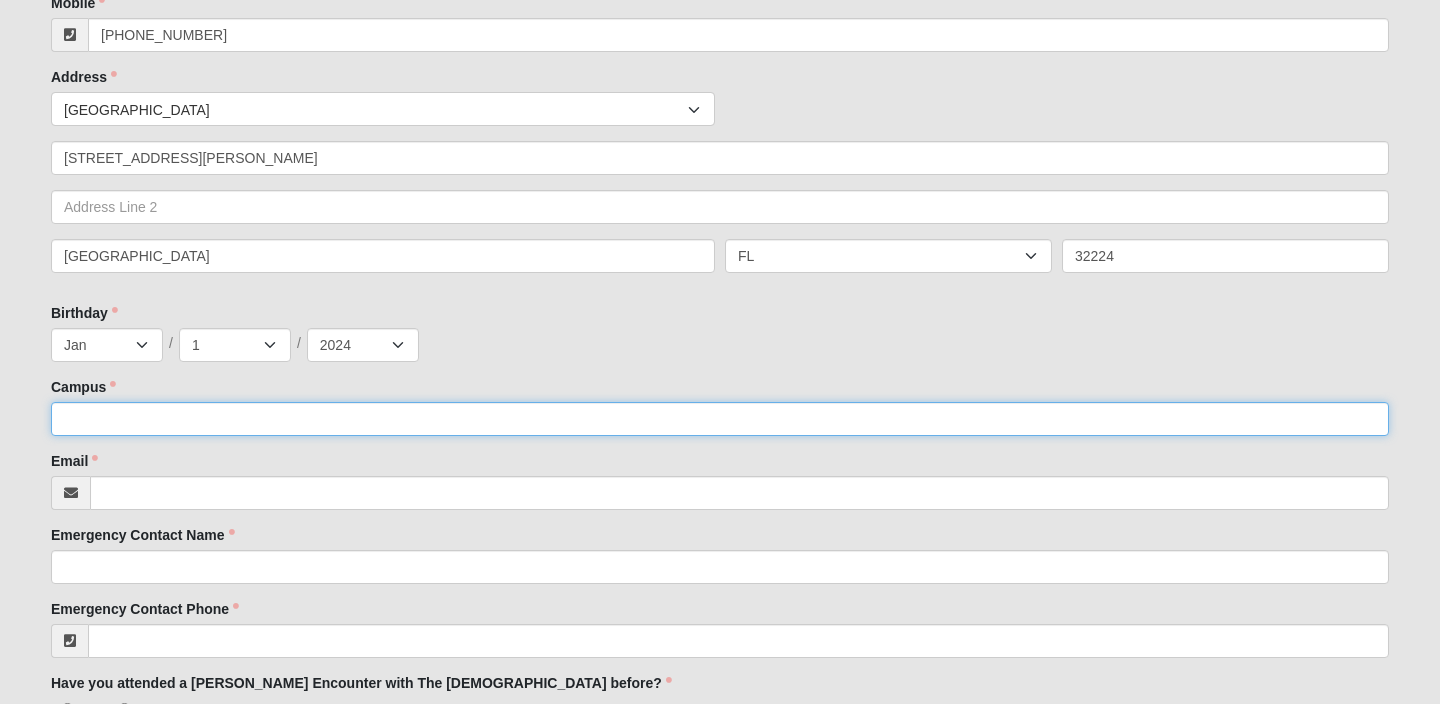 click on "Campus" at bounding box center (720, 419) 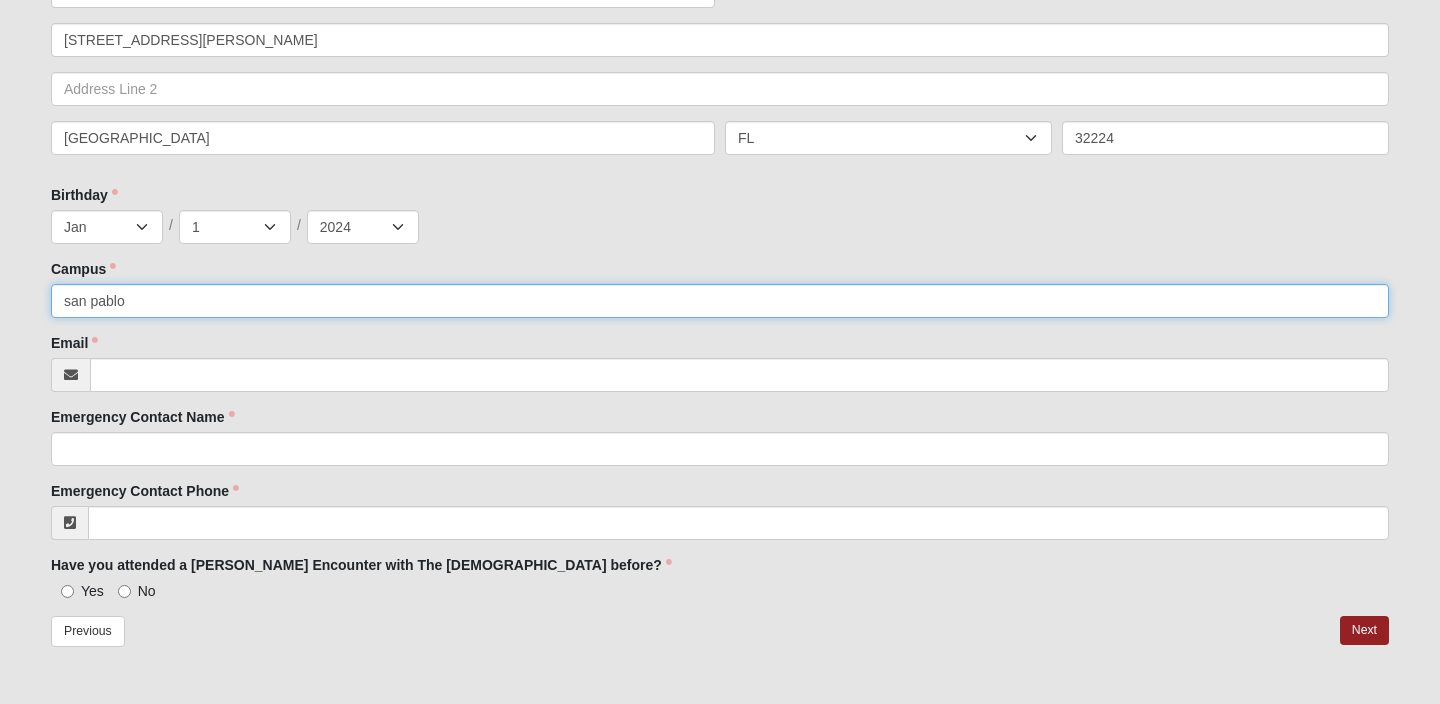 scroll, scrollTop: 614, scrollLeft: 0, axis: vertical 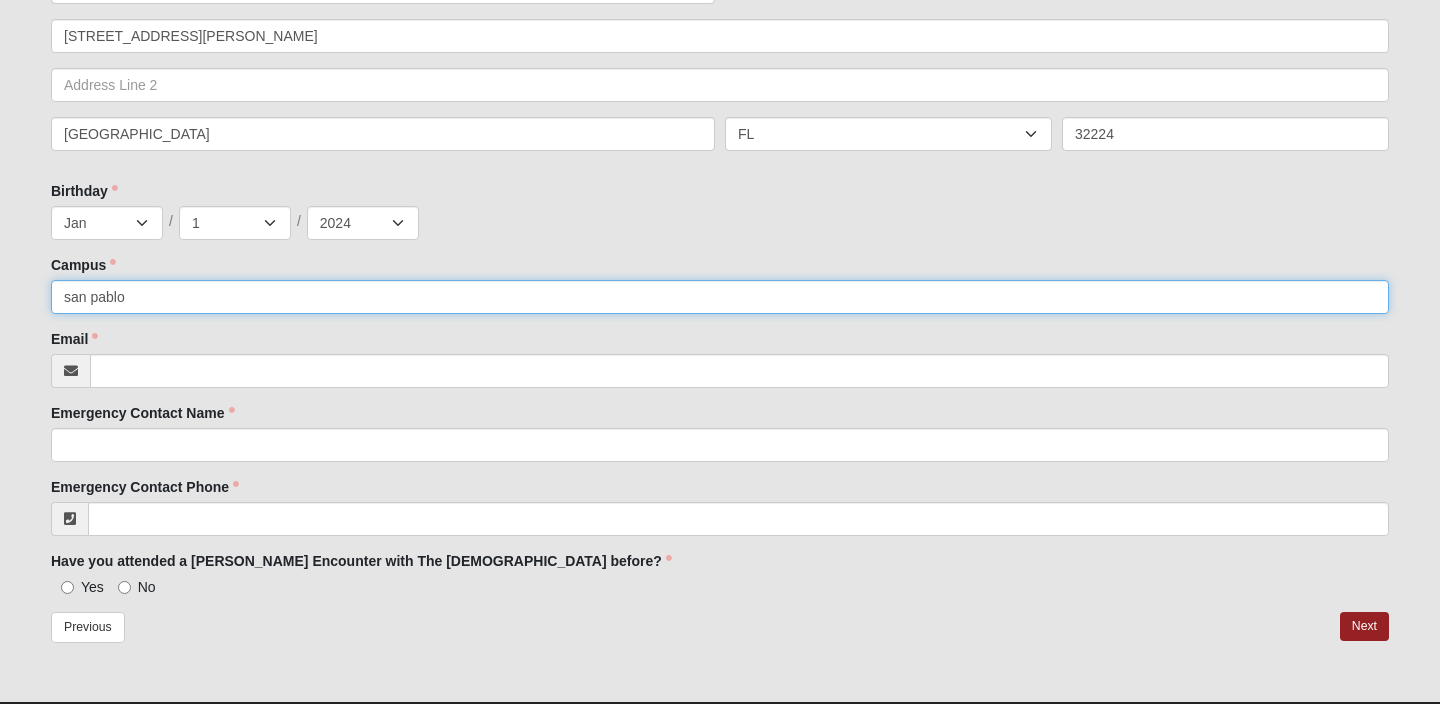 type on "san pablo" 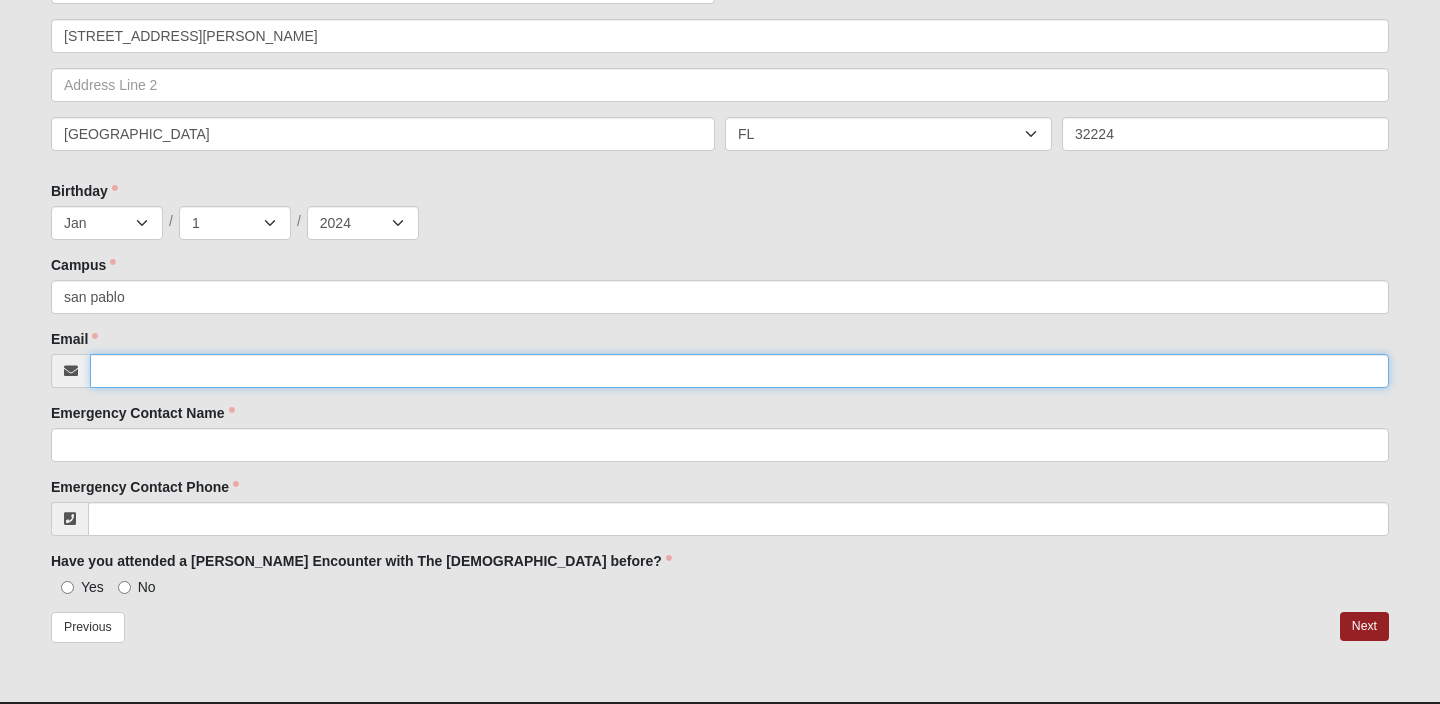 click on "Email" at bounding box center [739, 371] 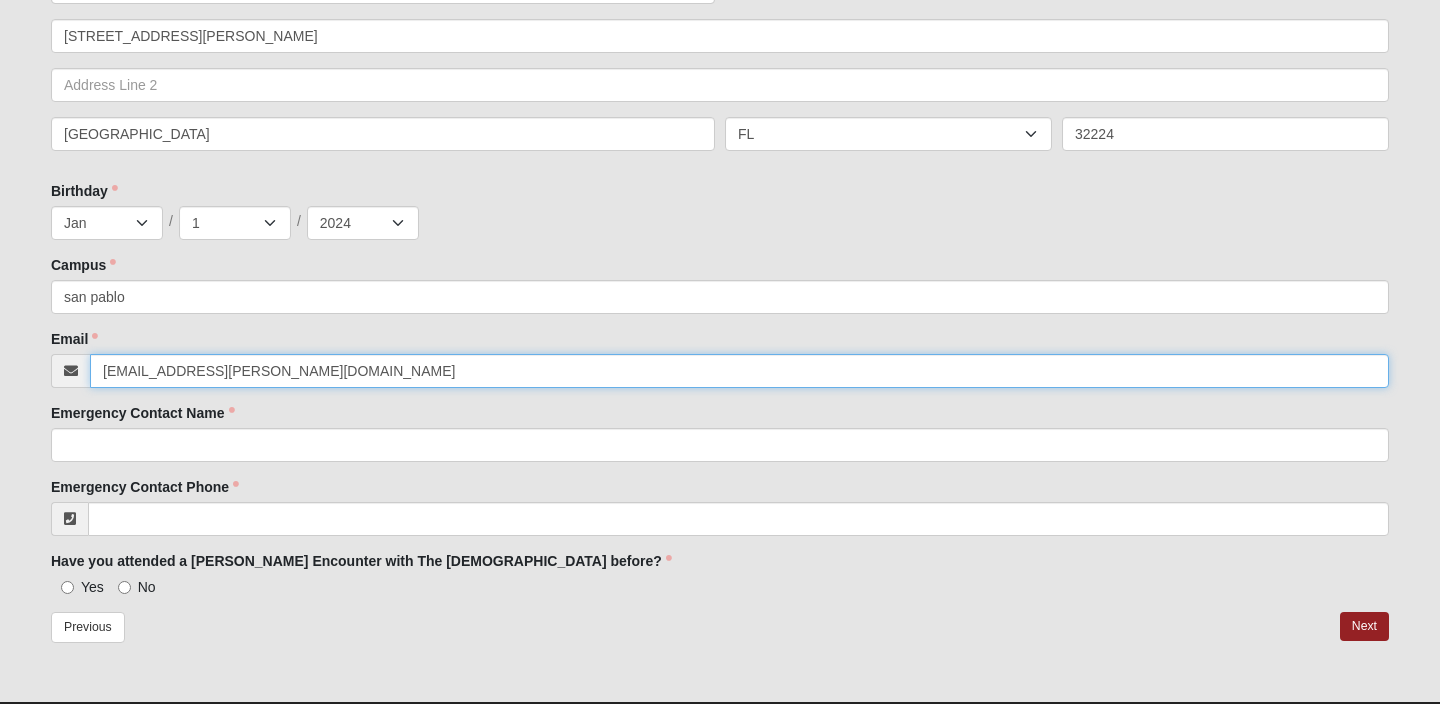 type on "caitlin.armstrong@coe22.com" 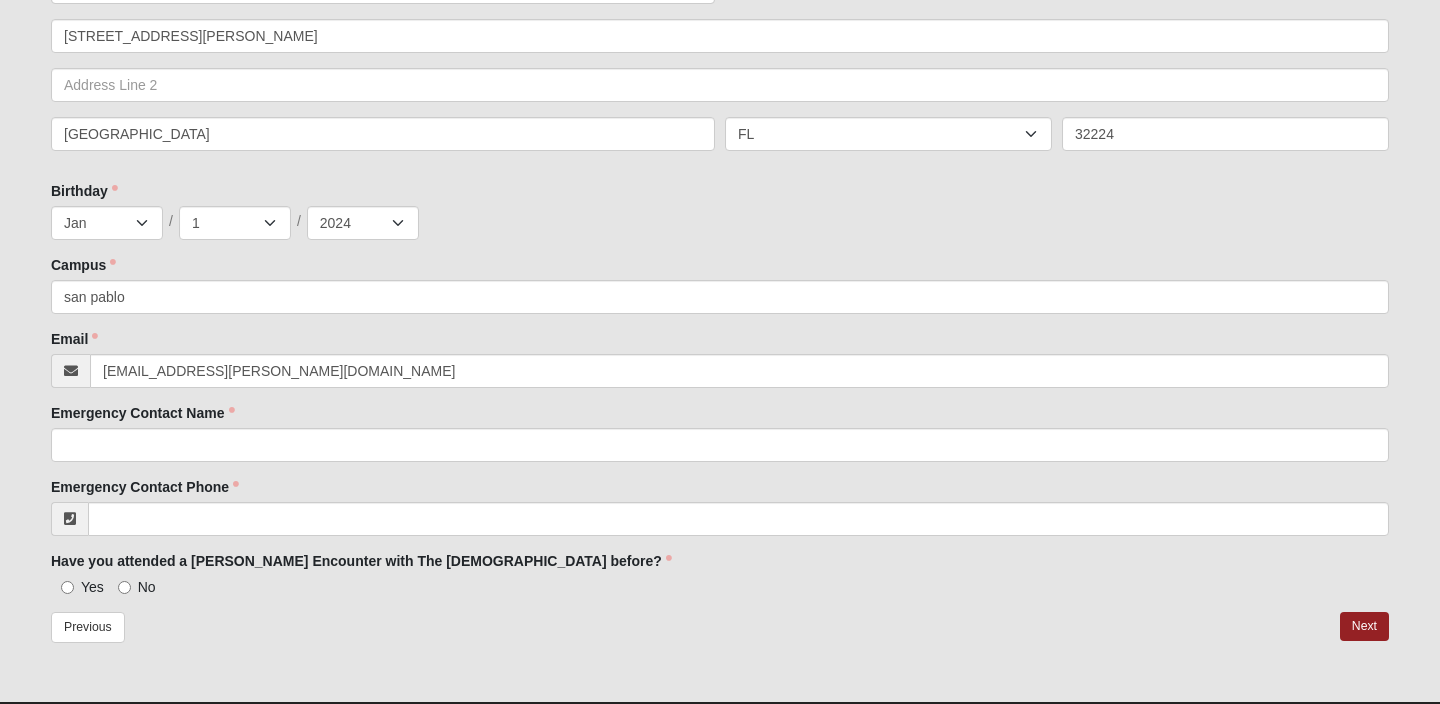 click on "Yes" at bounding box center [77, 587] 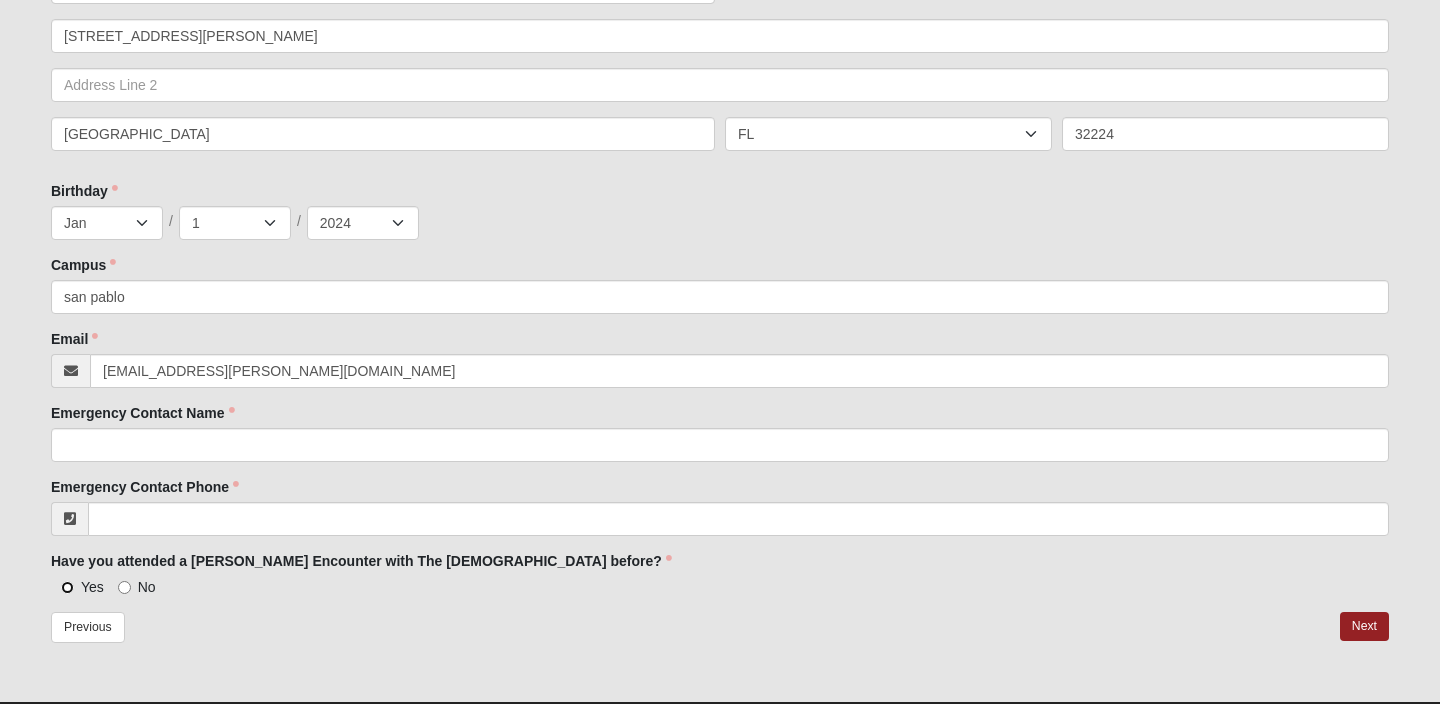 click on "Yes" at bounding box center [67, 587] 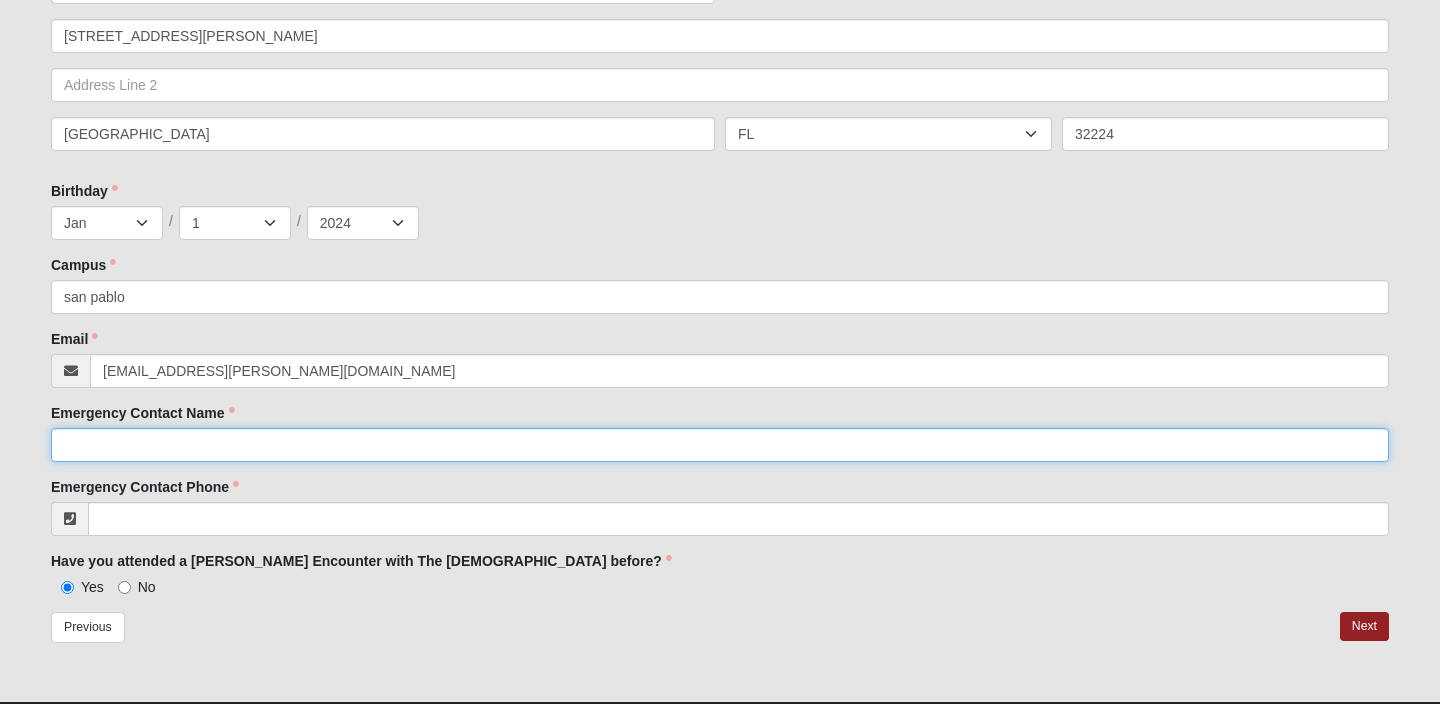click on "Emergency Contact Name" at bounding box center (720, 445) 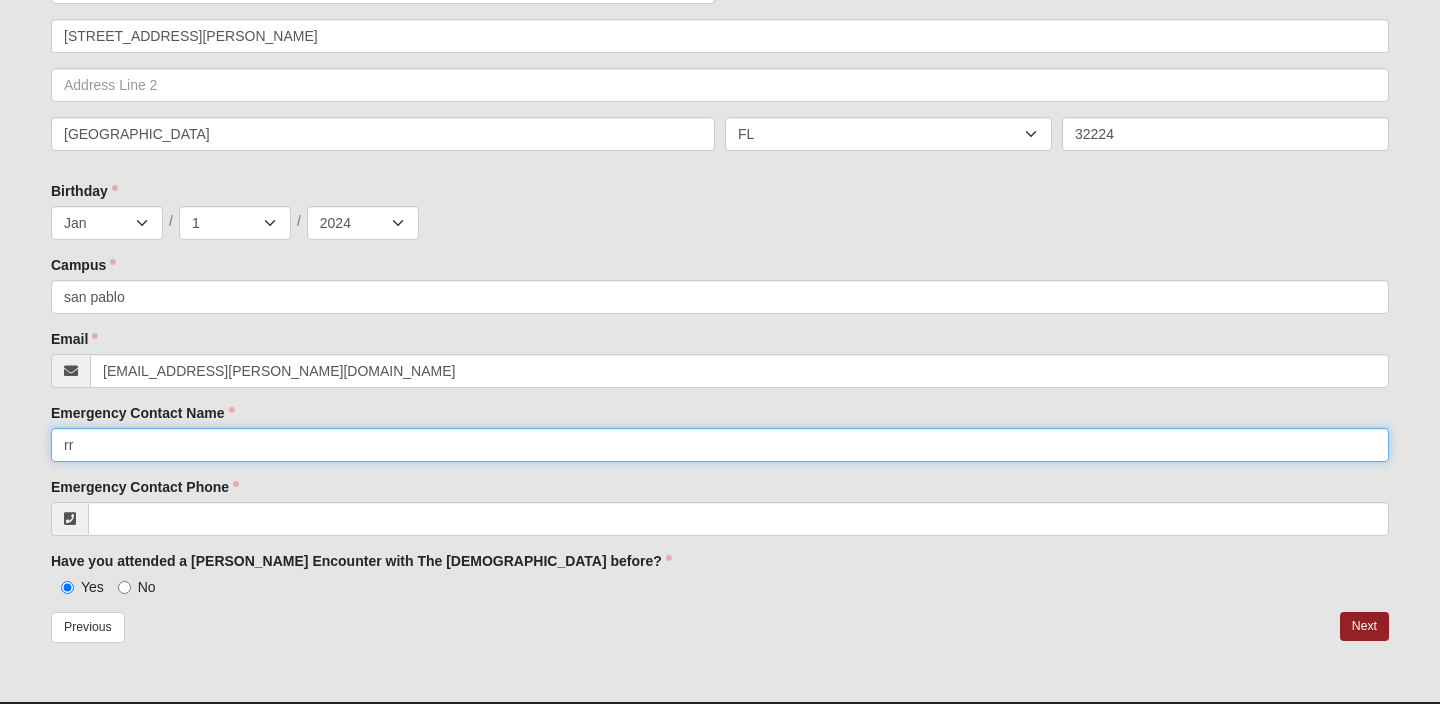 type on "rr" 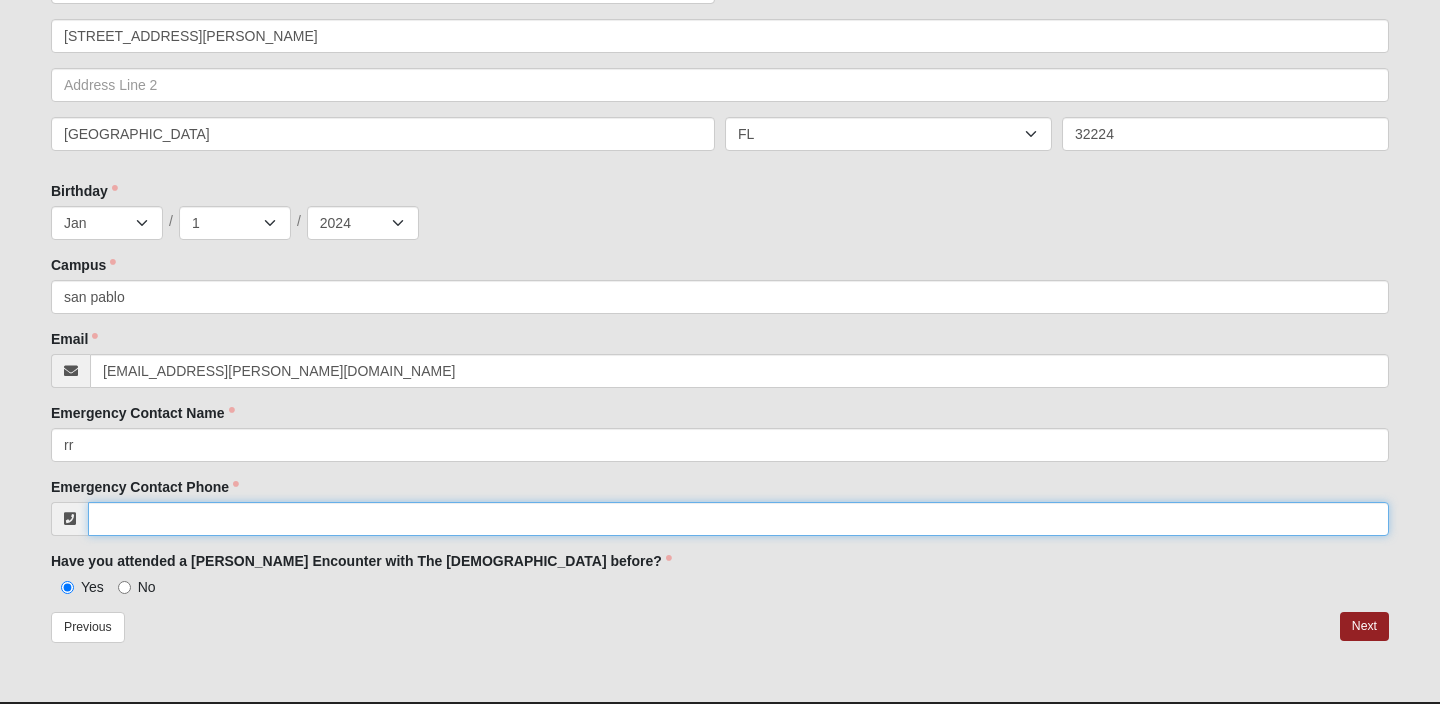 click on "Emergency Contact Phone" at bounding box center [738, 519] 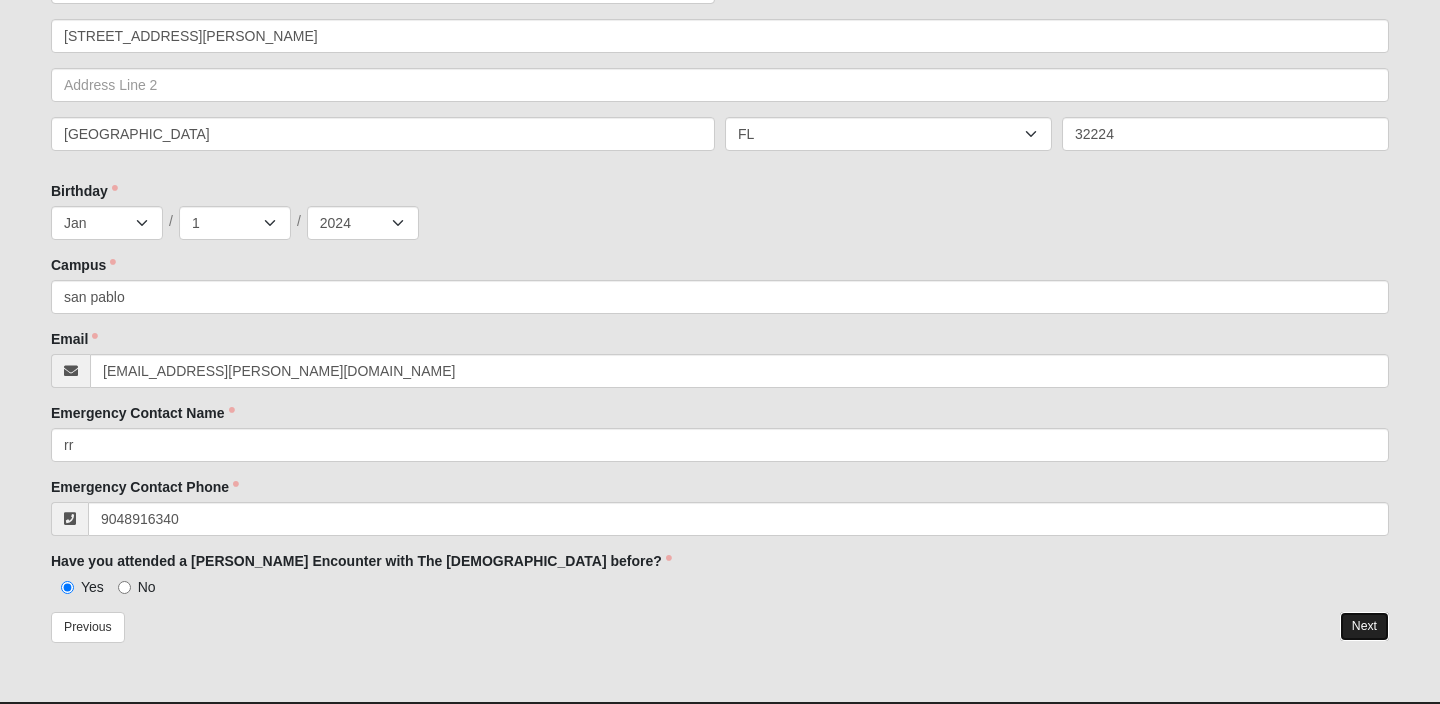 type on "(904) 891-6340" 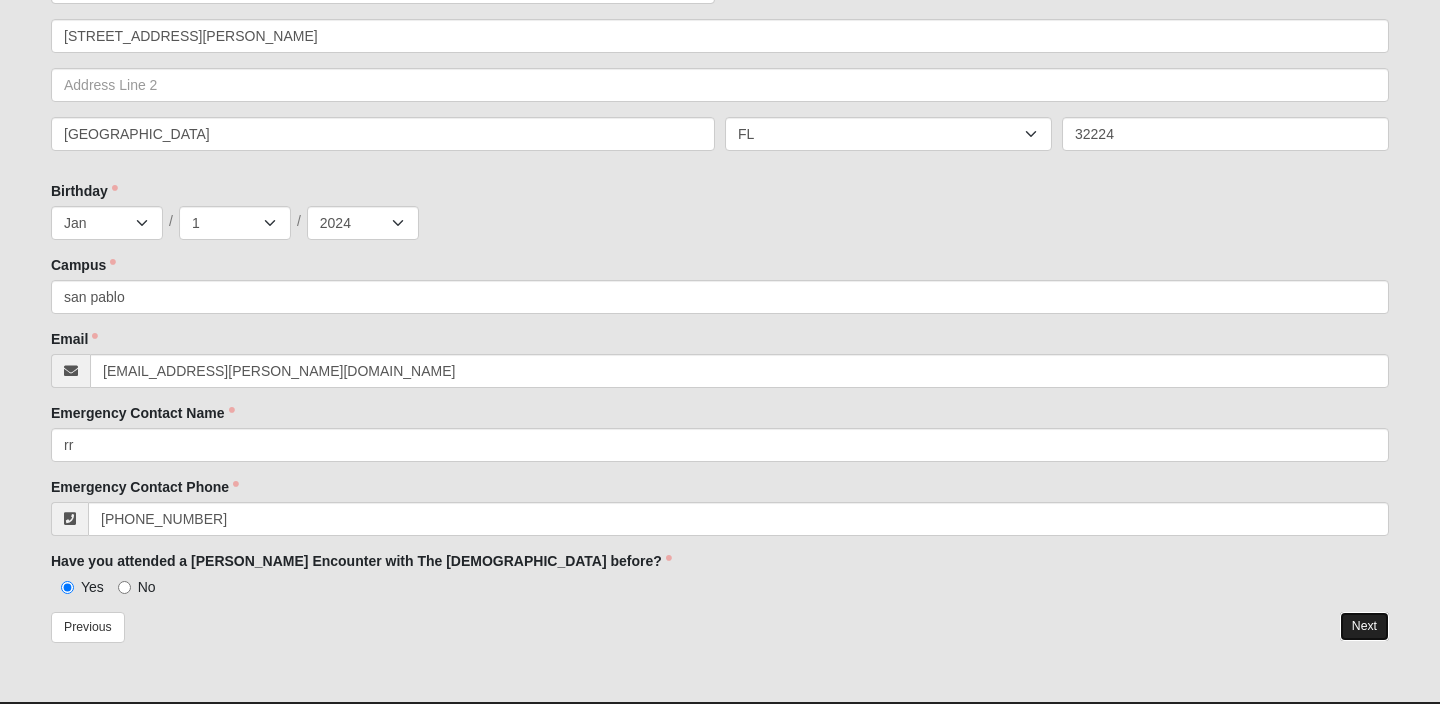 click on "Next" at bounding box center (1364, 626) 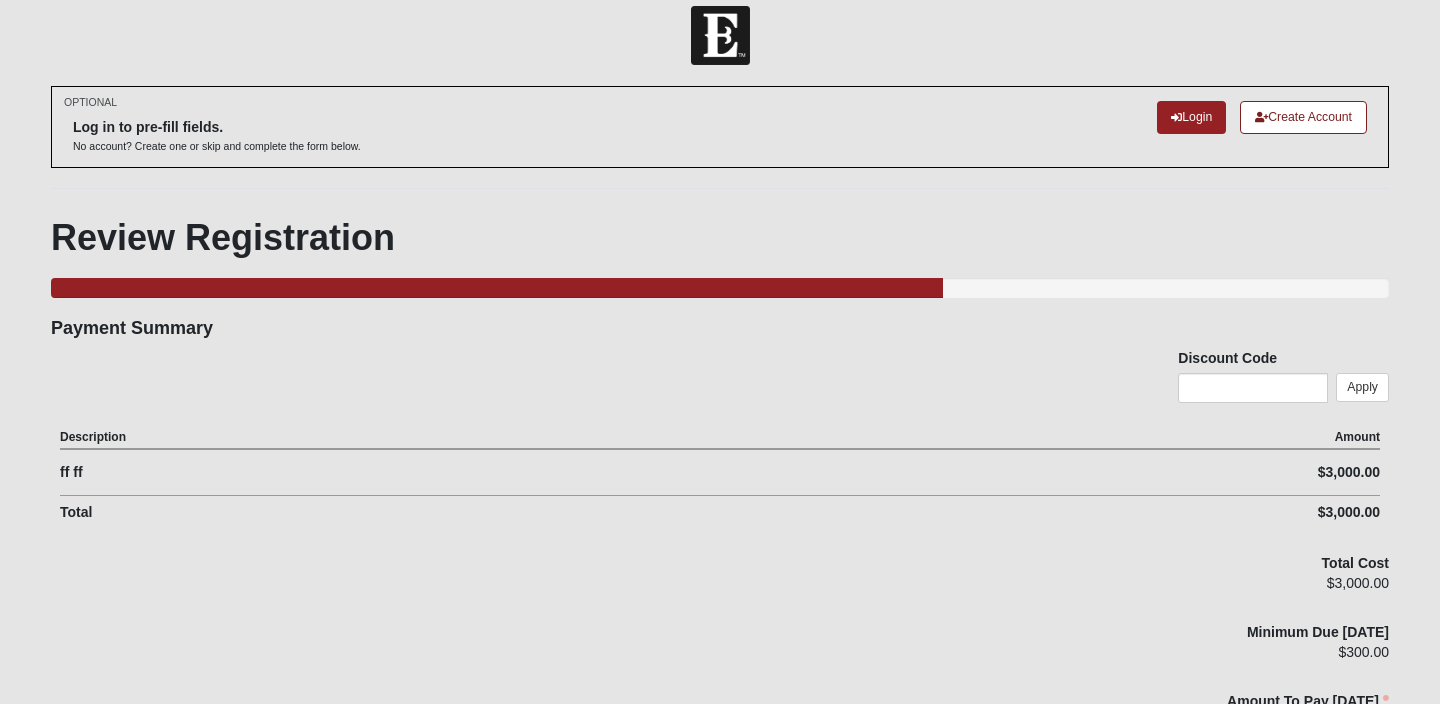 scroll, scrollTop: 0, scrollLeft: 0, axis: both 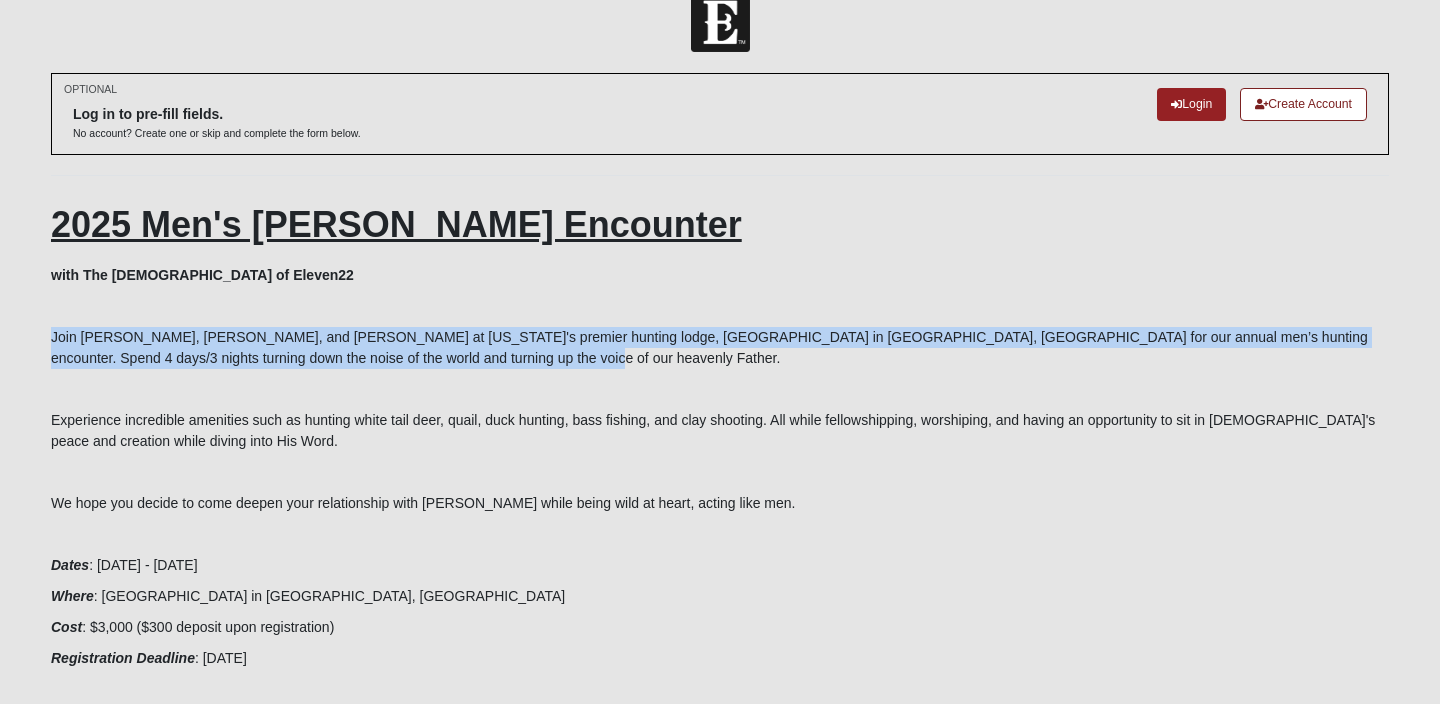 drag, startPoint x: 426, startPoint y: 356, endPoint x: 48, endPoint y: 334, distance: 378.63968 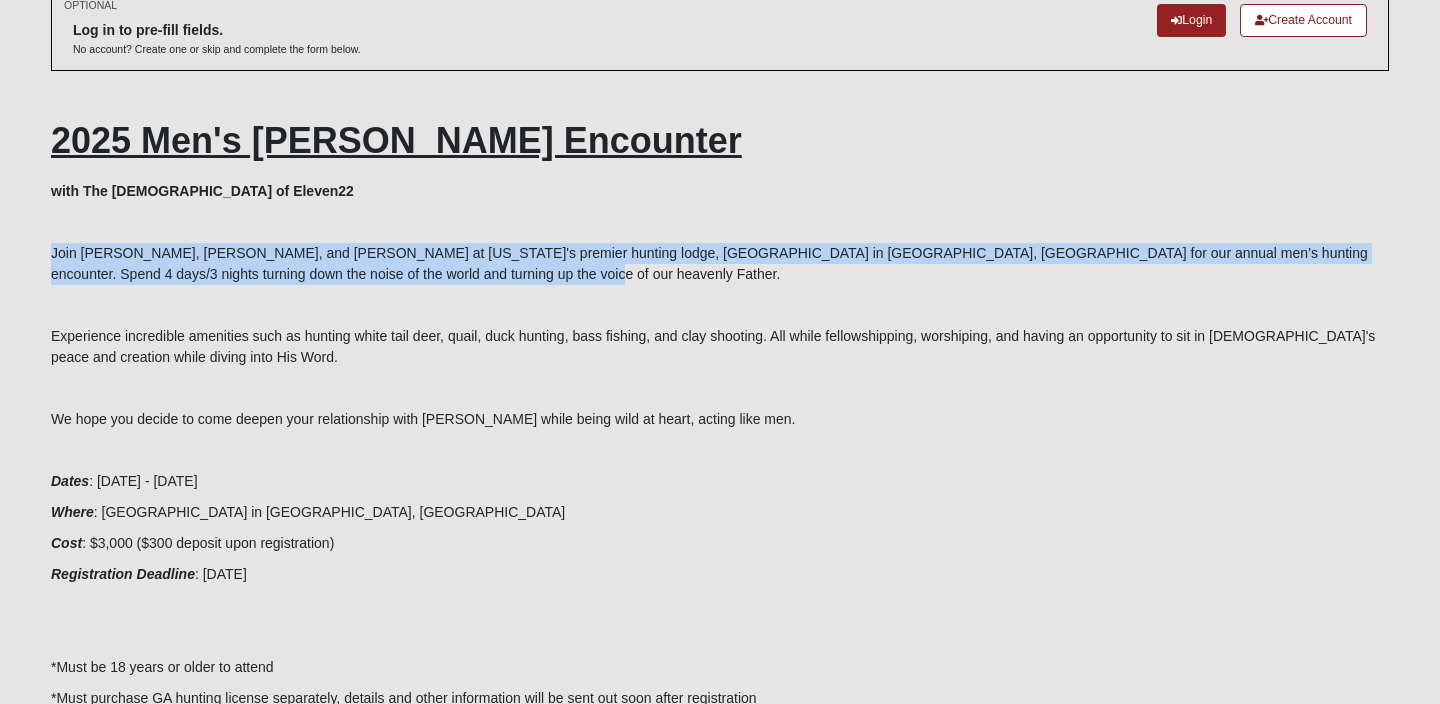 scroll, scrollTop: 136, scrollLeft: 0, axis: vertical 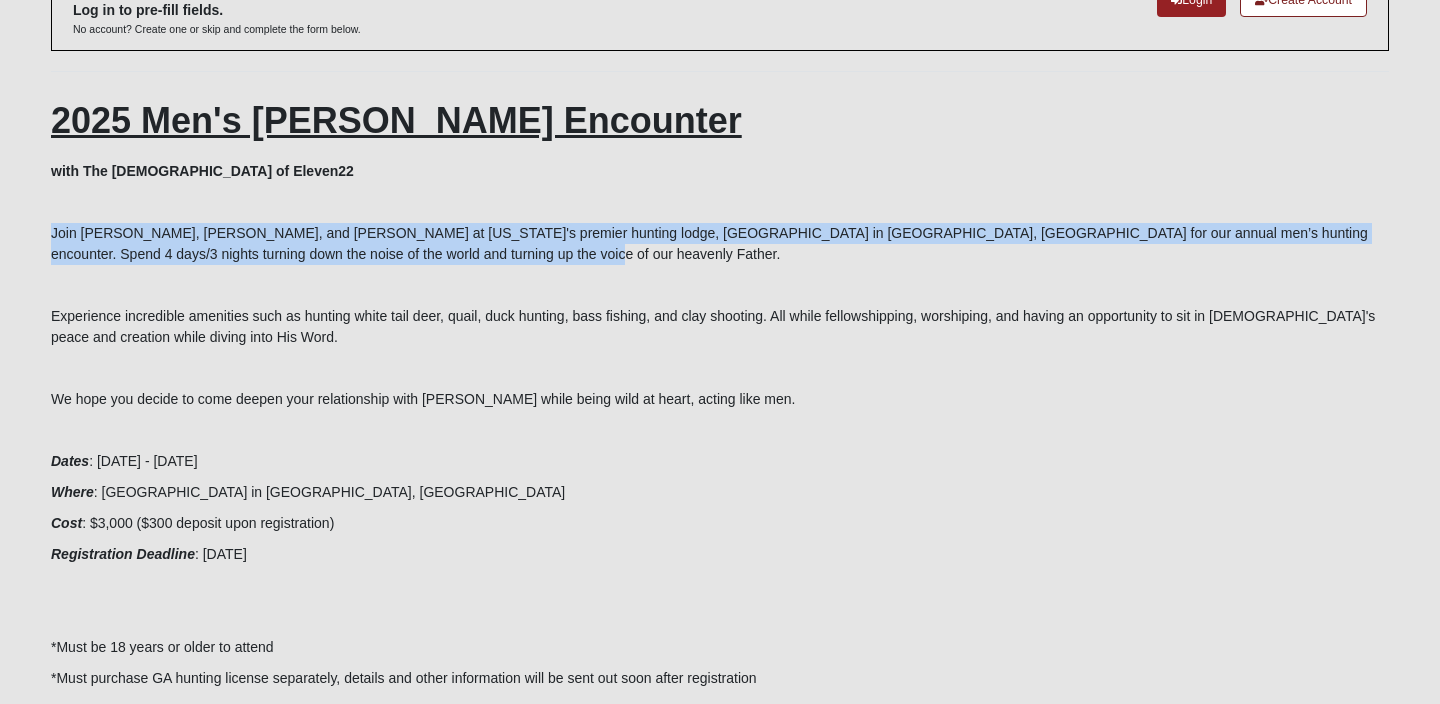 drag, startPoint x: 337, startPoint y: 551, endPoint x: 44, endPoint y: 460, distance: 306.80612 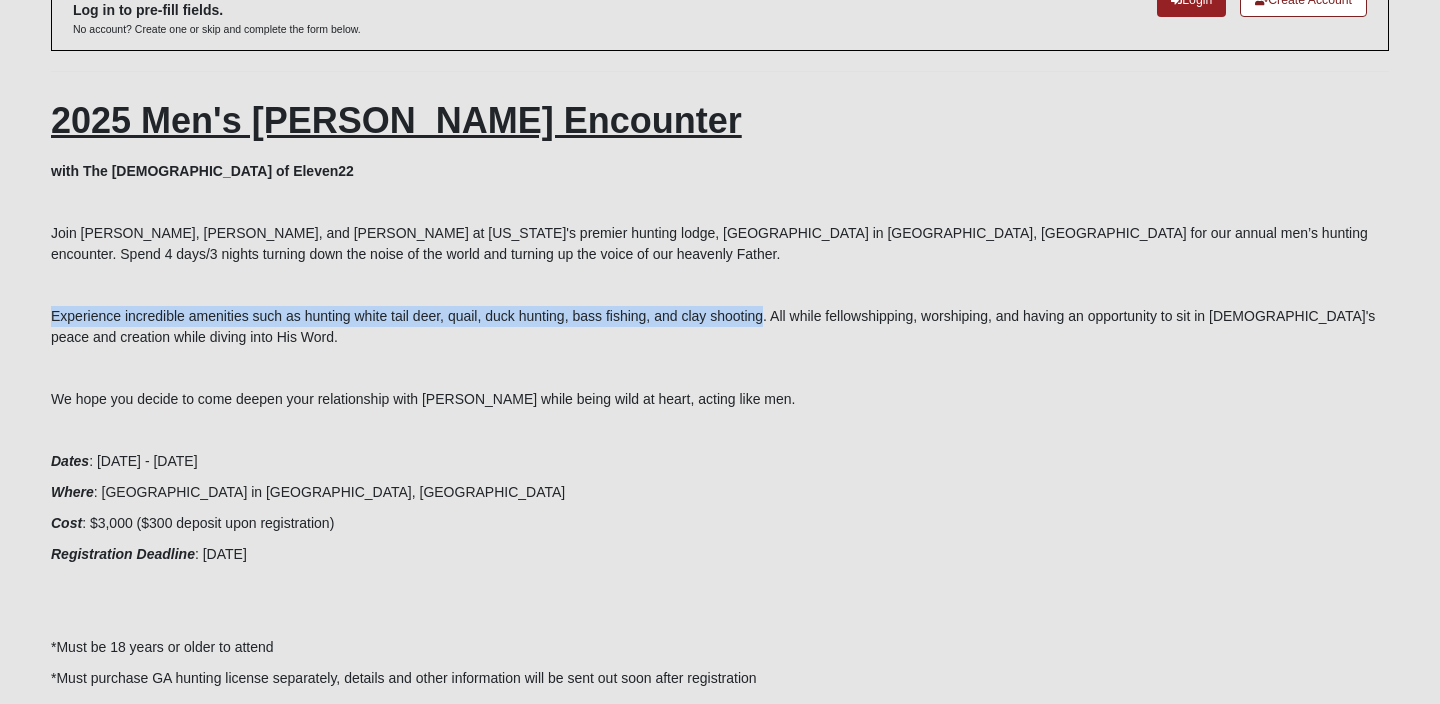 drag, startPoint x: 764, startPoint y: 313, endPoint x: 48, endPoint y: 312, distance: 716.0007 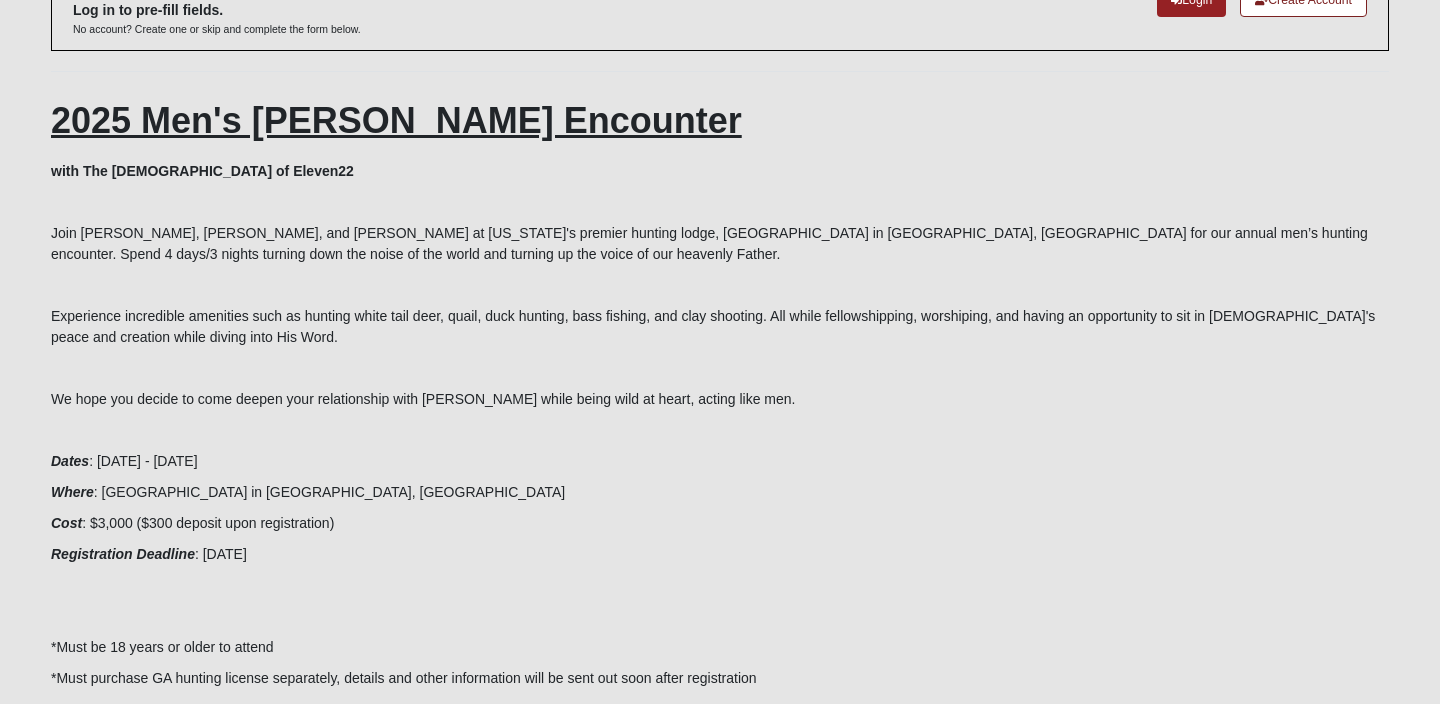 click on "Experience incredible amenities such as hunting white tail deer, quail, duck hunting, bass fishing, and clay shooting. All while fellowshipping, worshiping, and having an opportunity to sit in [DEMOGRAPHIC_DATA]'s peace and creation while diving into His Word." at bounding box center (720, 327) 